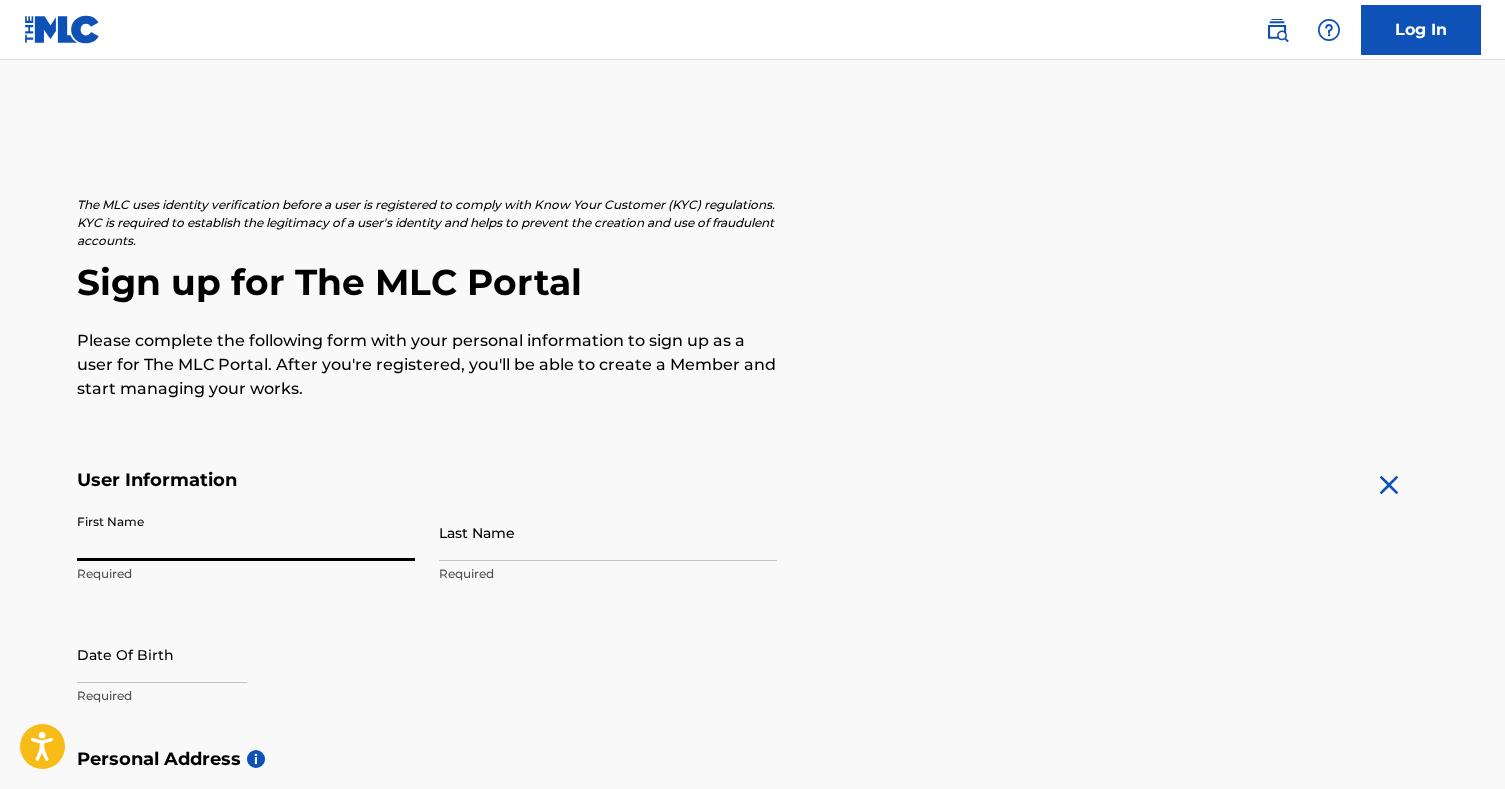 scroll, scrollTop: 0, scrollLeft: 0, axis: both 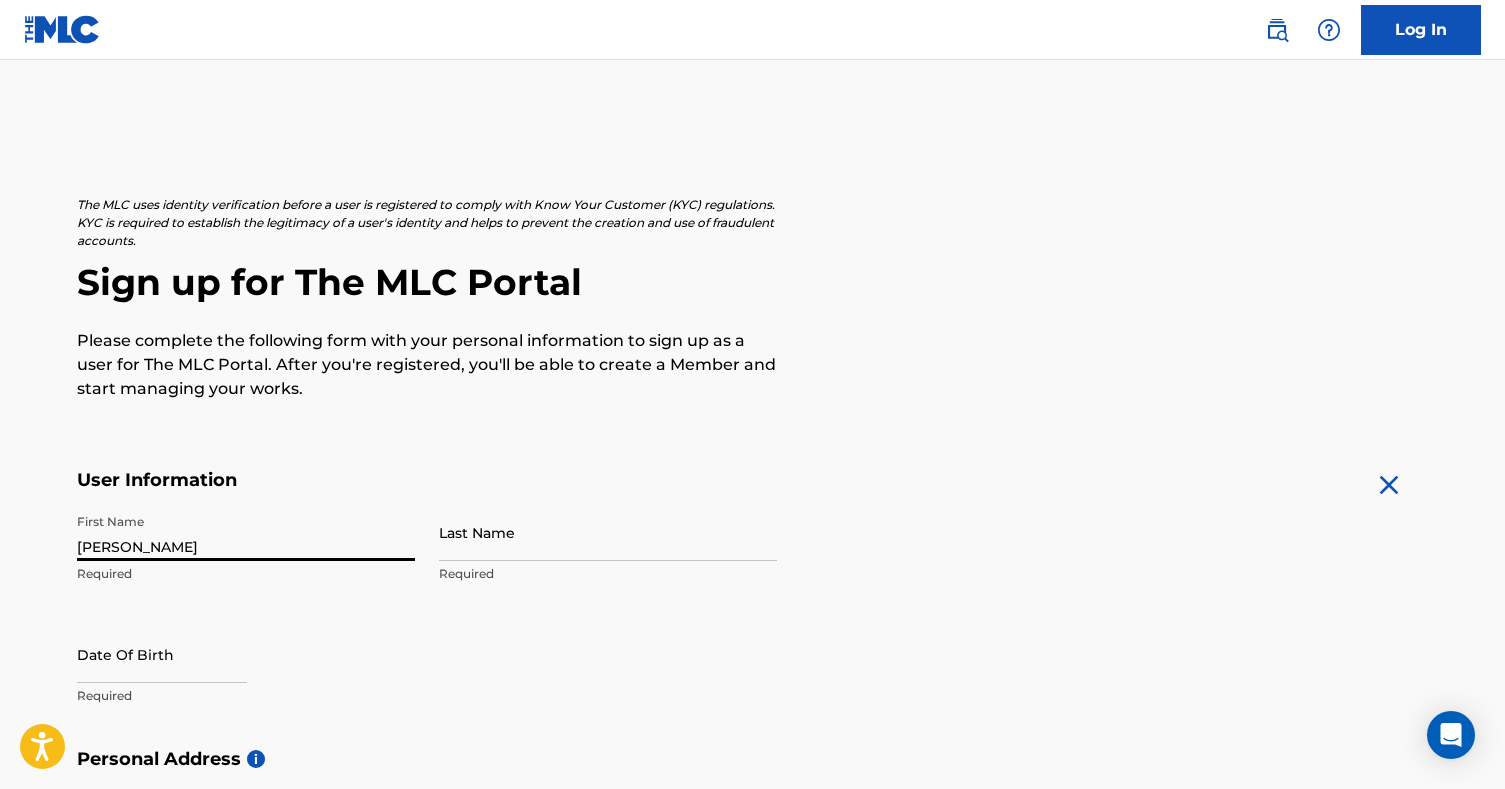 type on "[PERSON_NAME]" 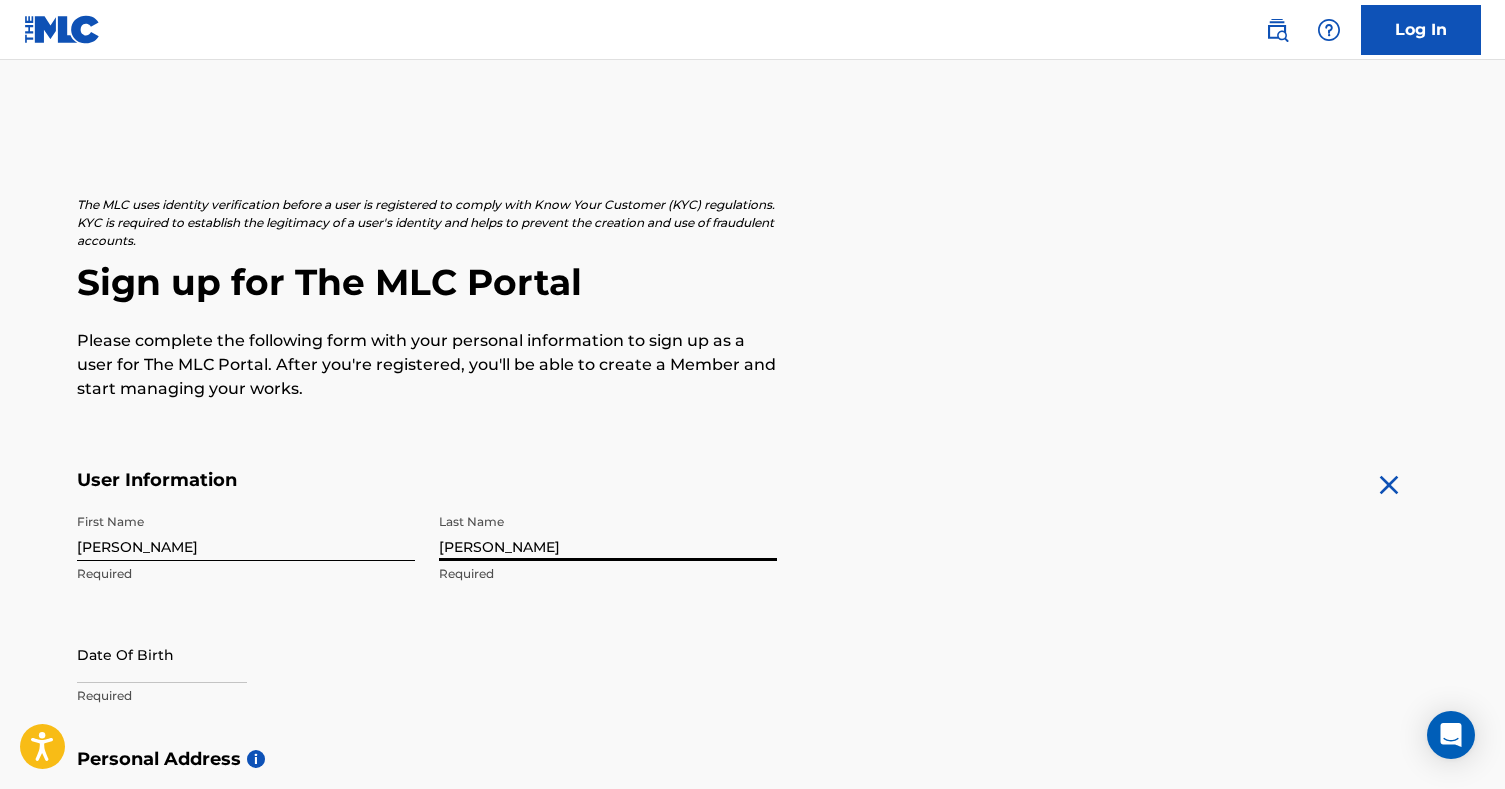 type on "[PERSON_NAME]" 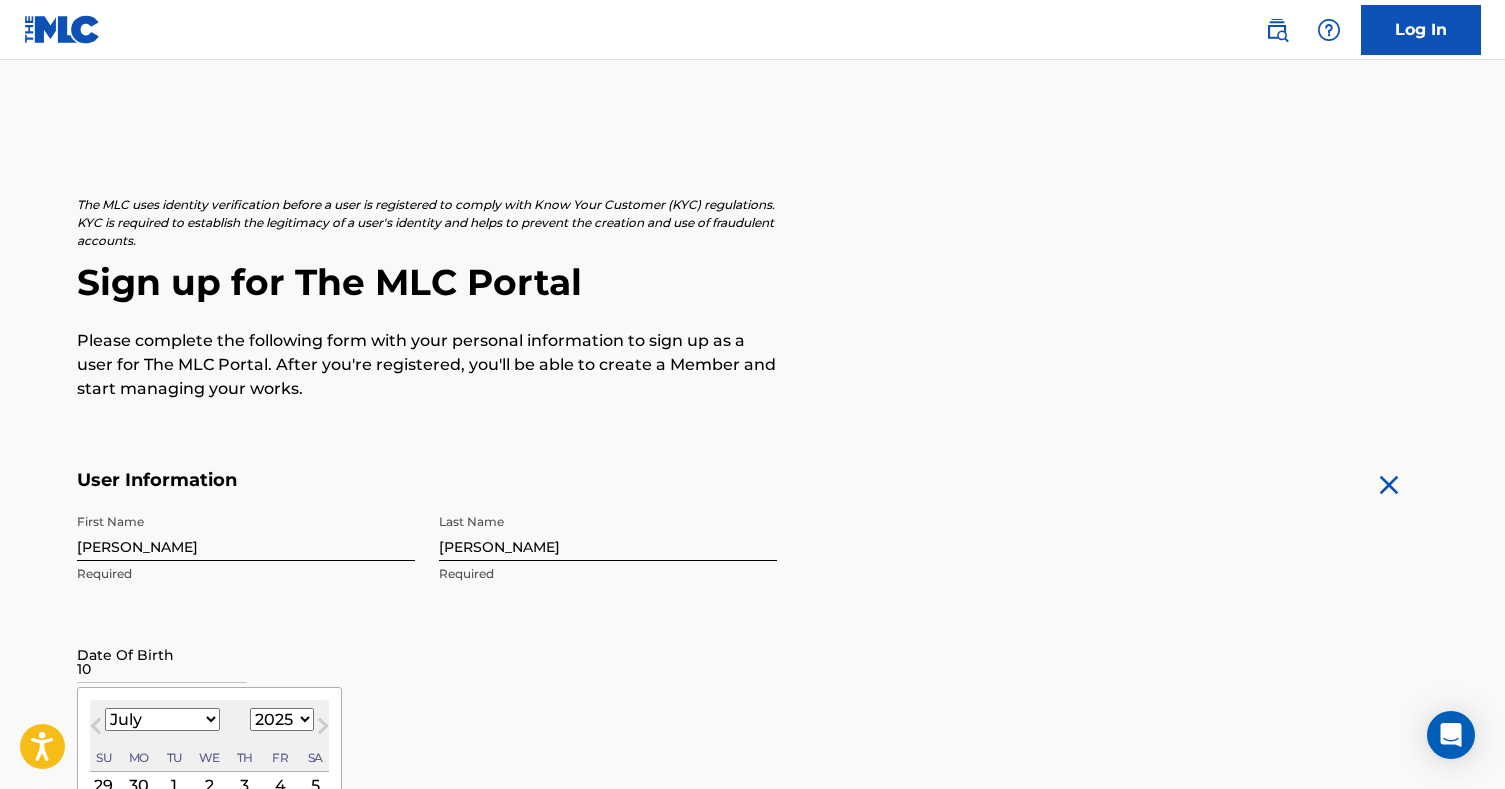 type on "1" 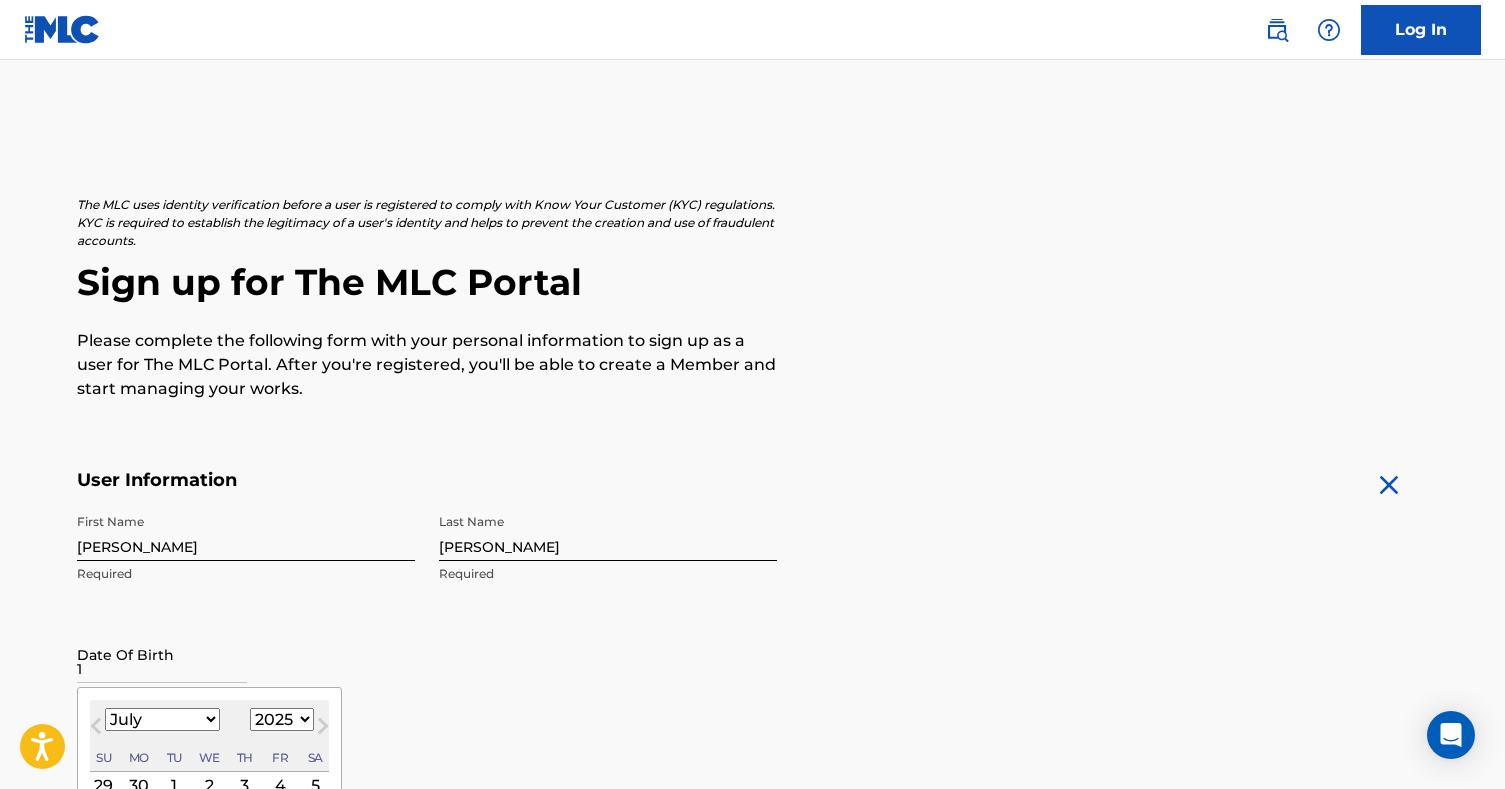 type 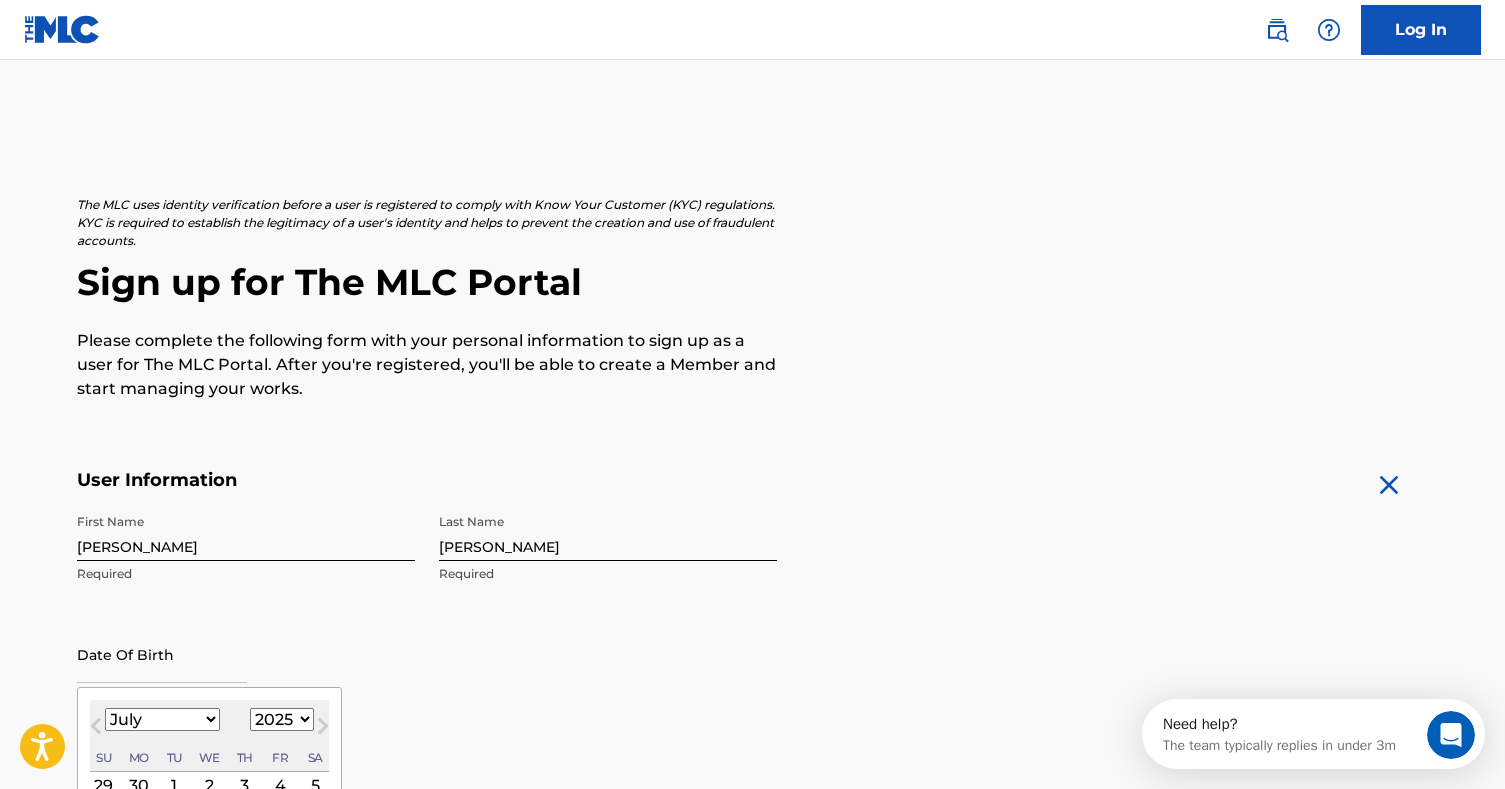 scroll, scrollTop: 0, scrollLeft: 0, axis: both 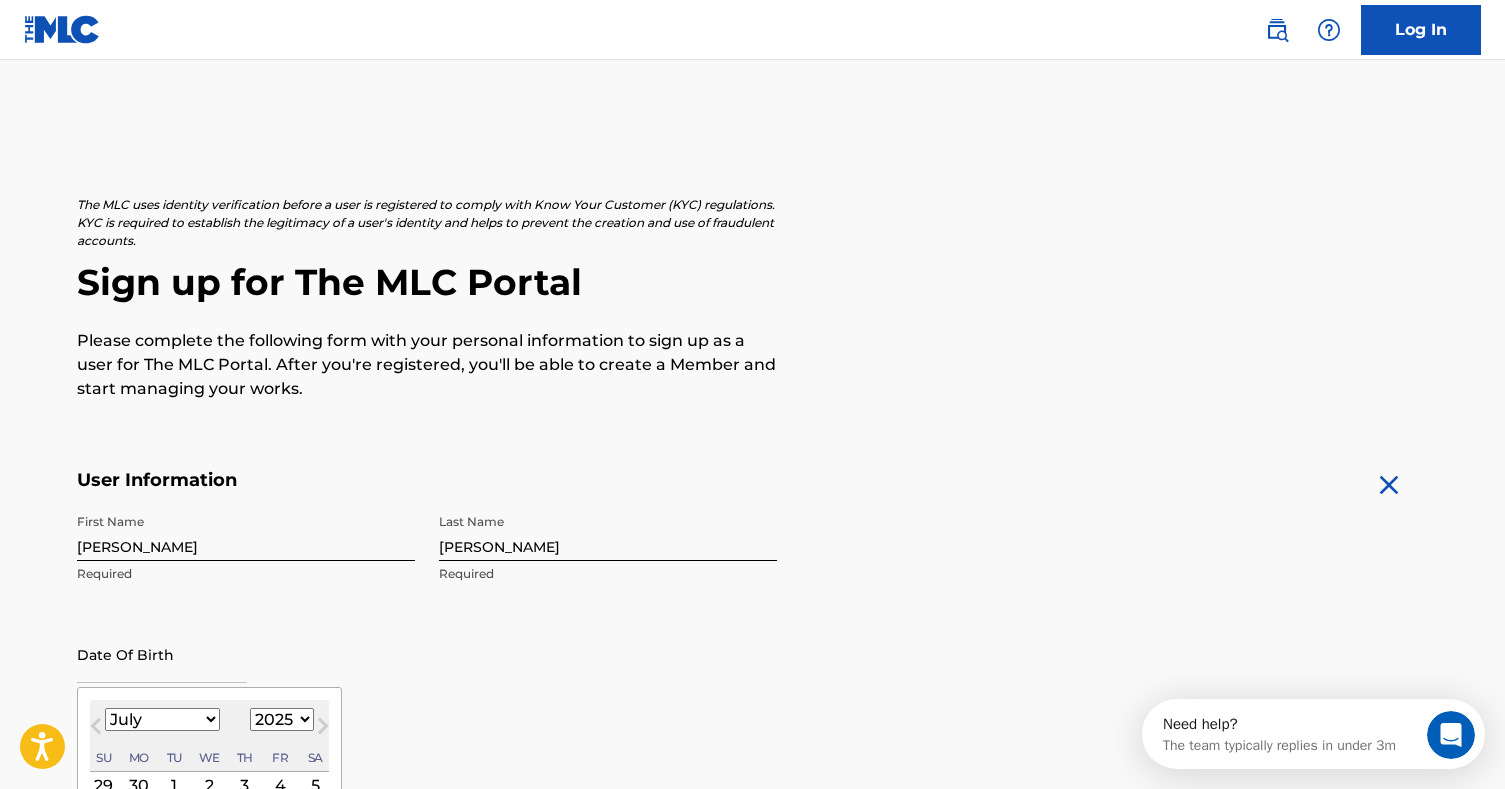 select on "9" 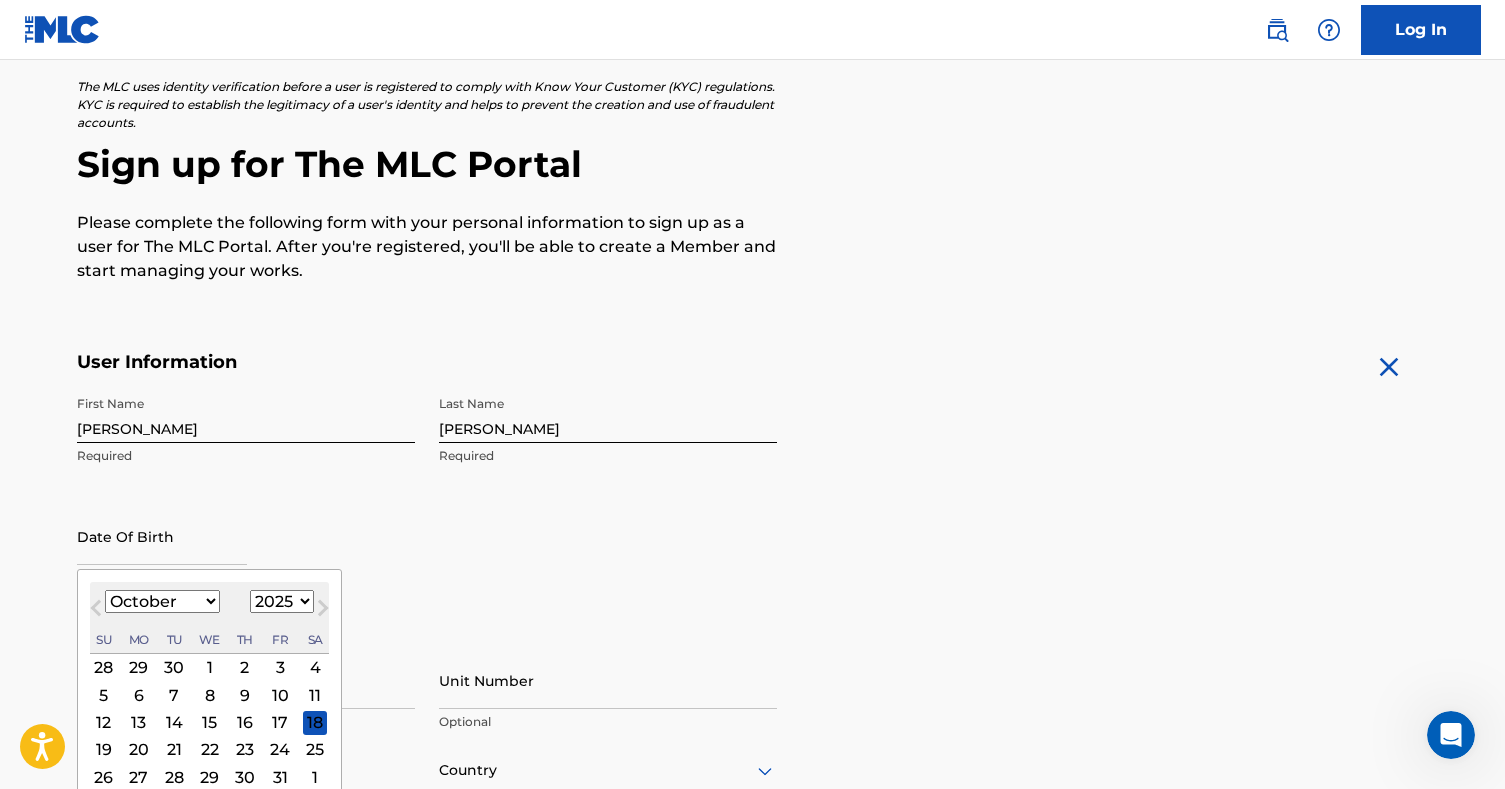 scroll, scrollTop: 126, scrollLeft: 0, axis: vertical 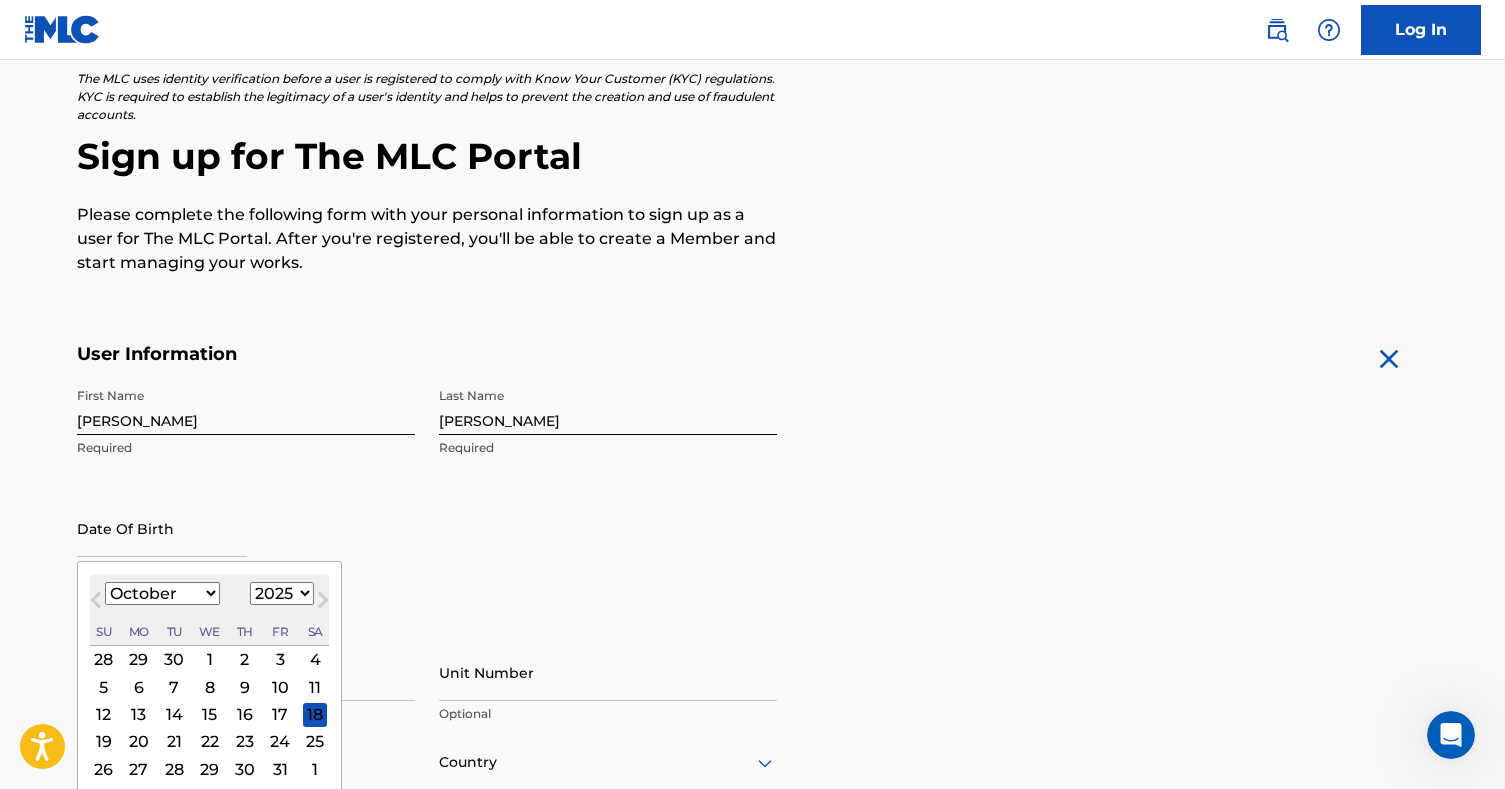 click on "11" at bounding box center [315, 687] 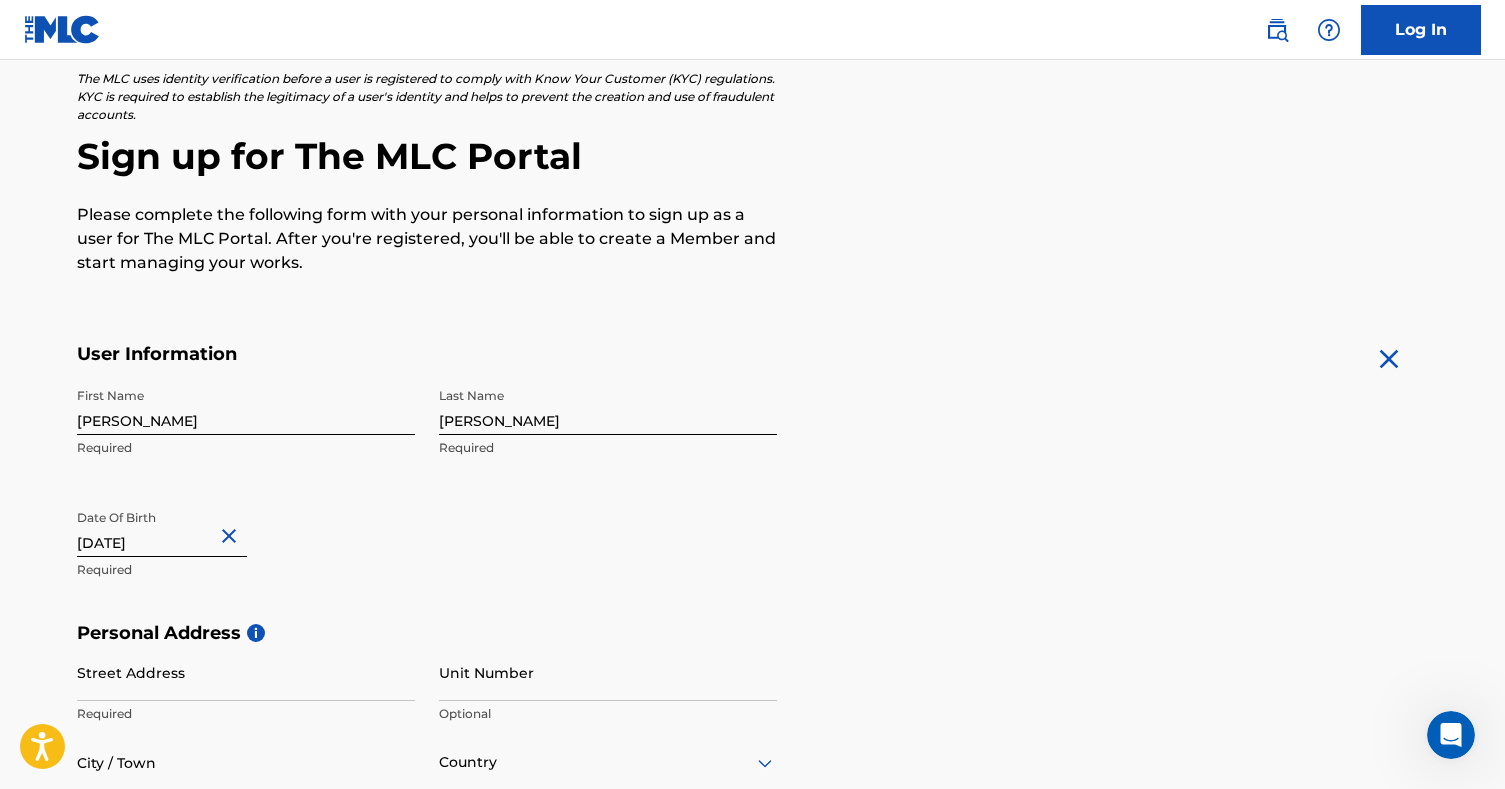 type on "[DATE]" 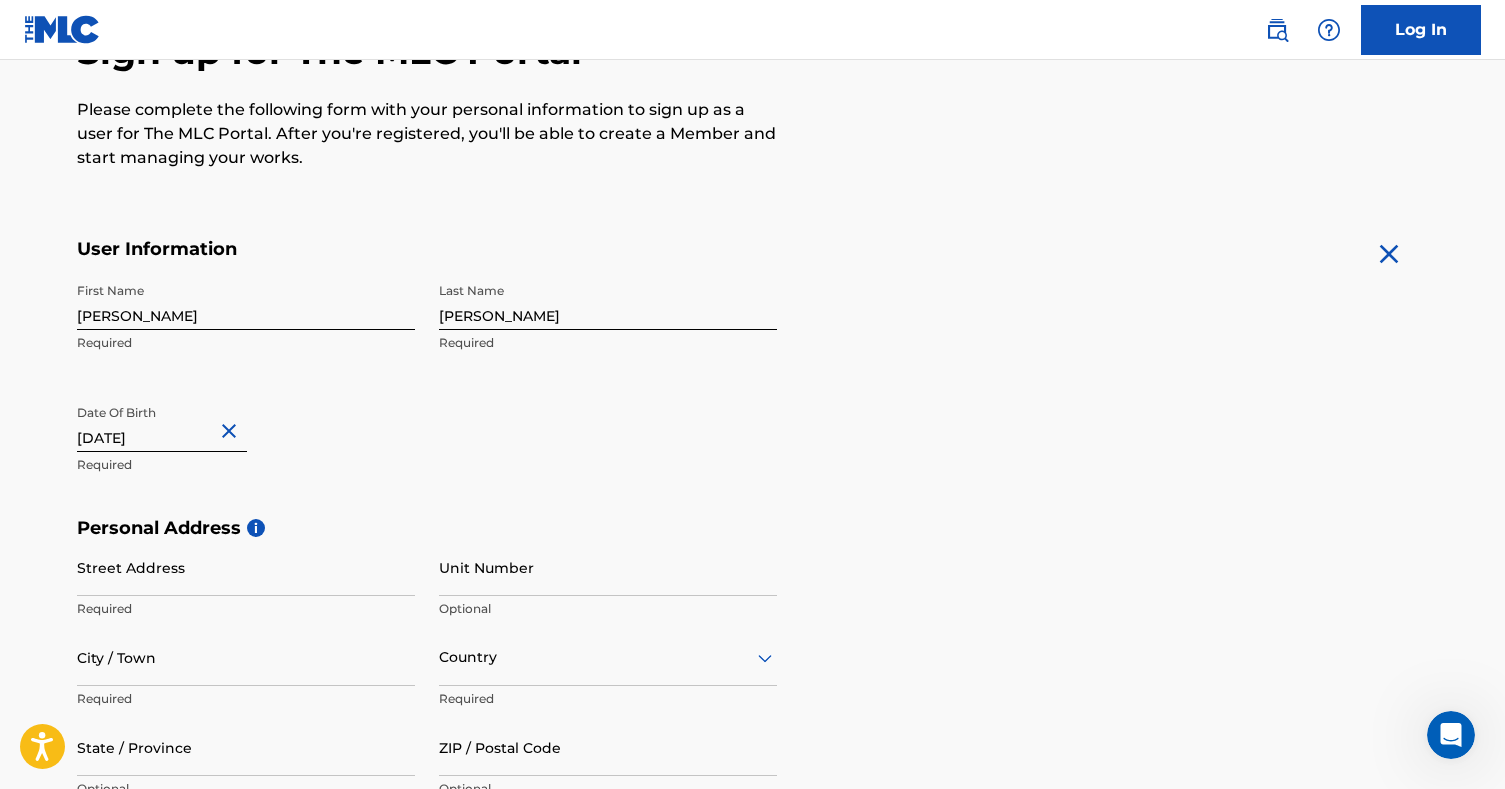 scroll, scrollTop: 242, scrollLeft: 0, axis: vertical 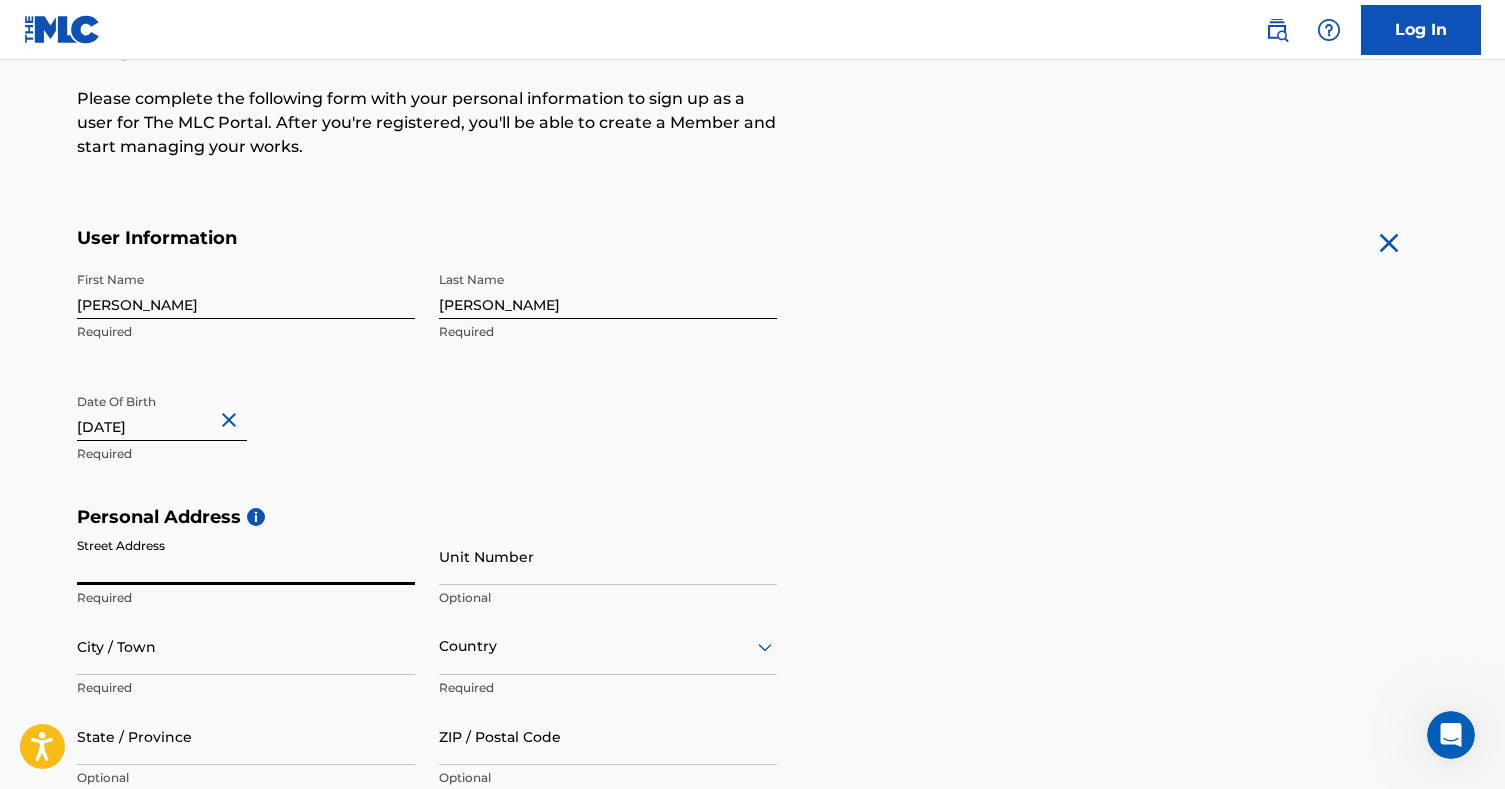 click on "Street Address" at bounding box center [246, 556] 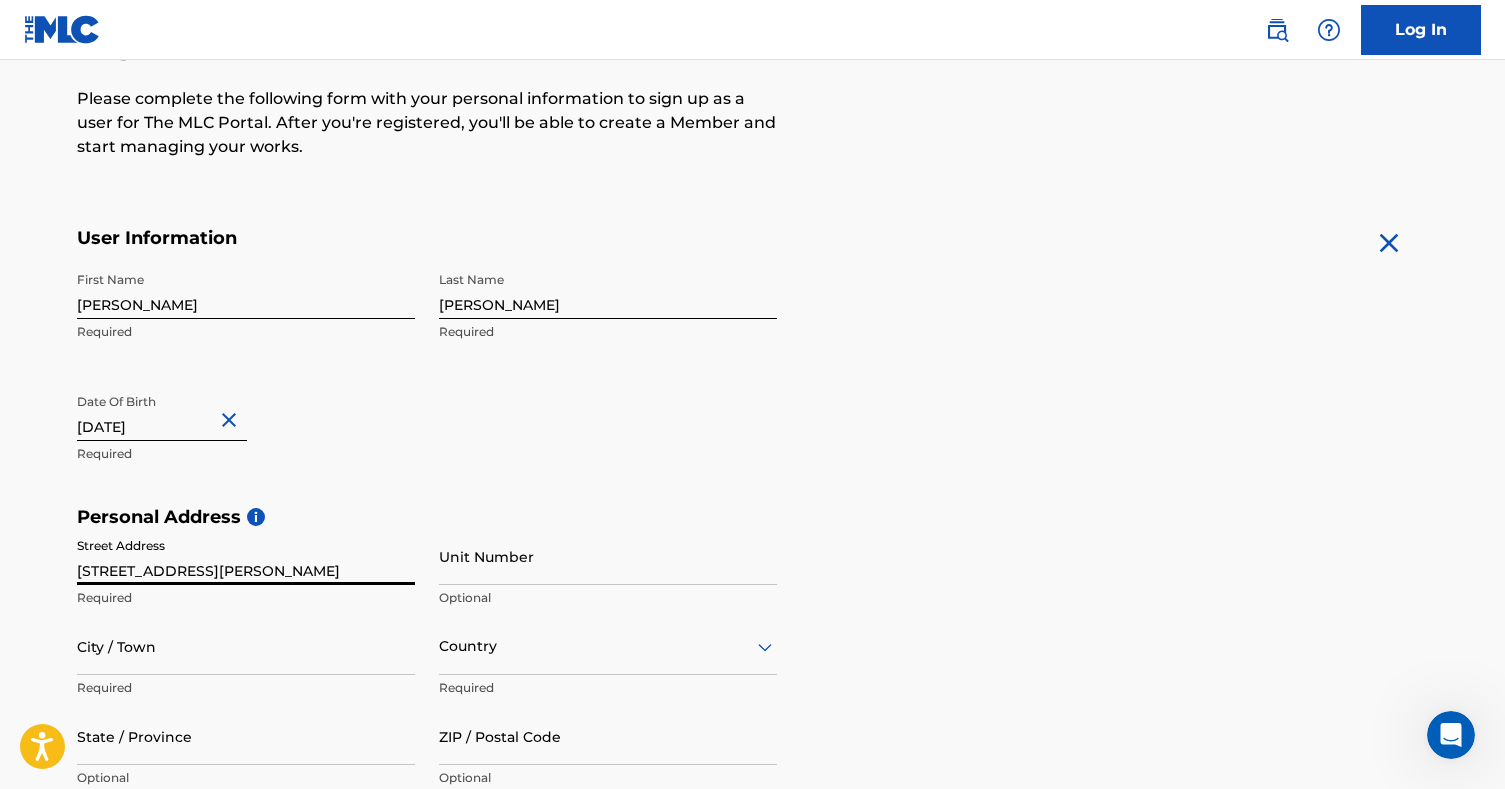 type on "[GEOGRAPHIC_DATA]" 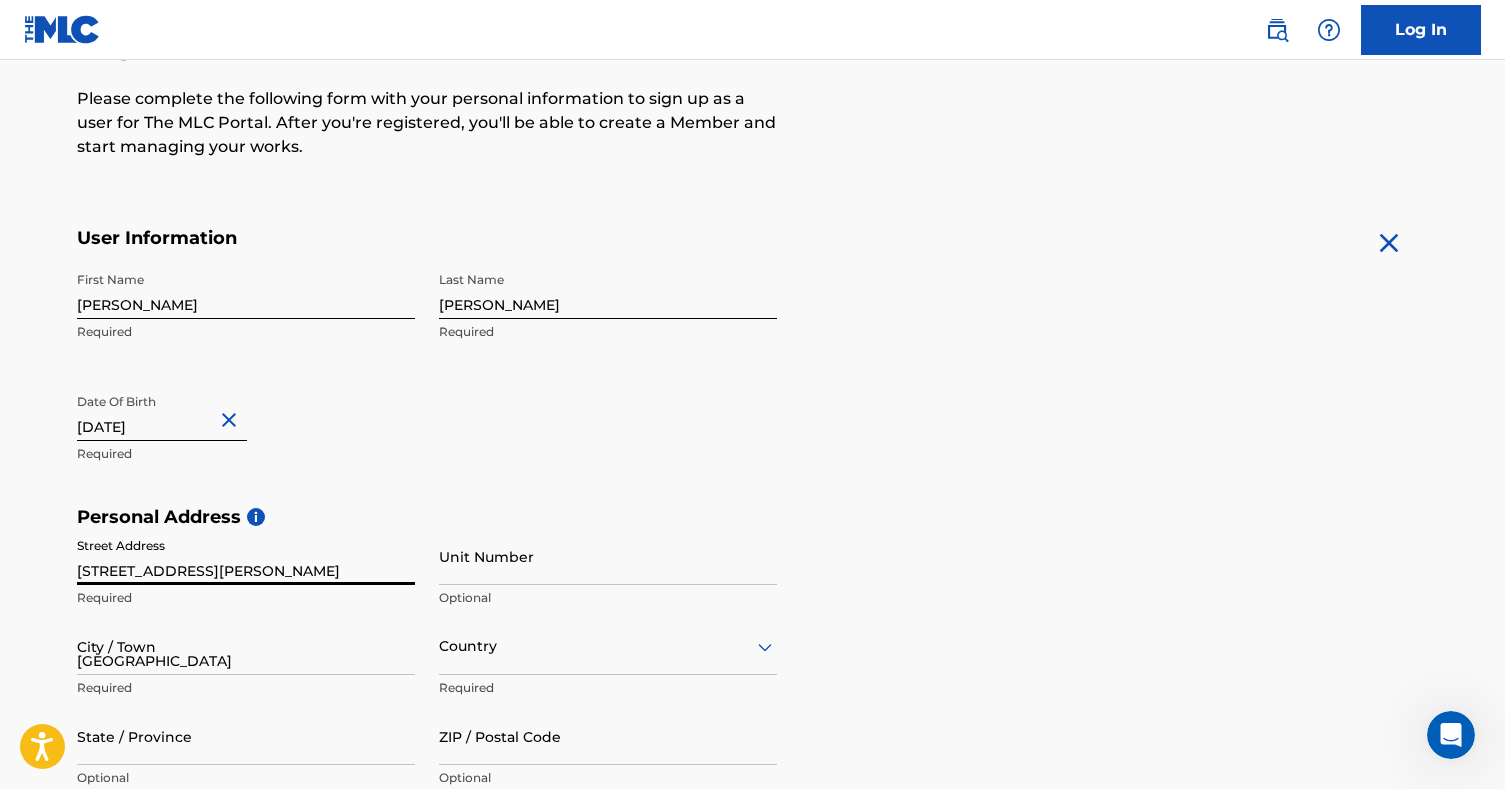 type on "[GEOGRAPHIC_DATA]" 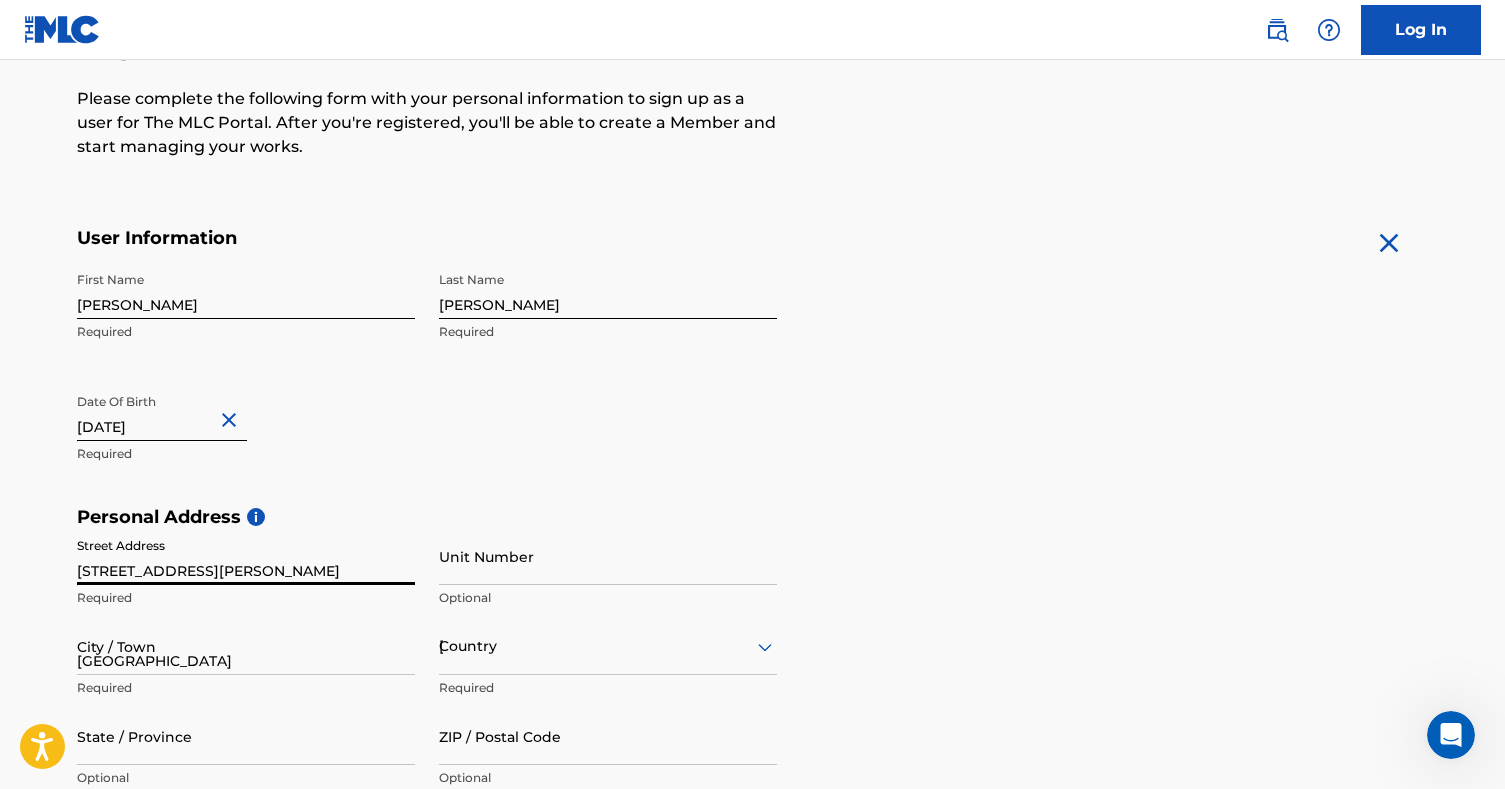 type on "CA" 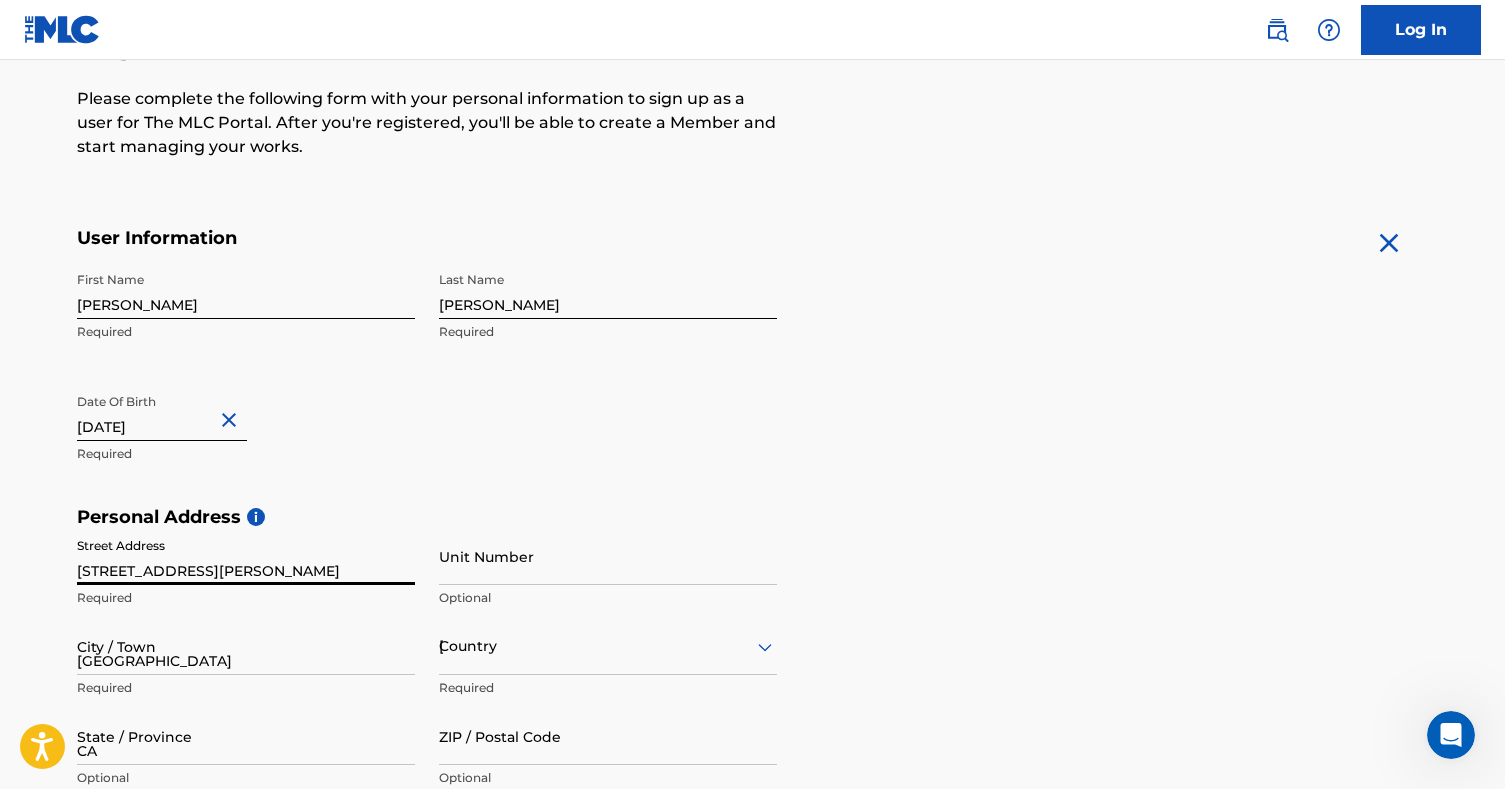 type on "92129" 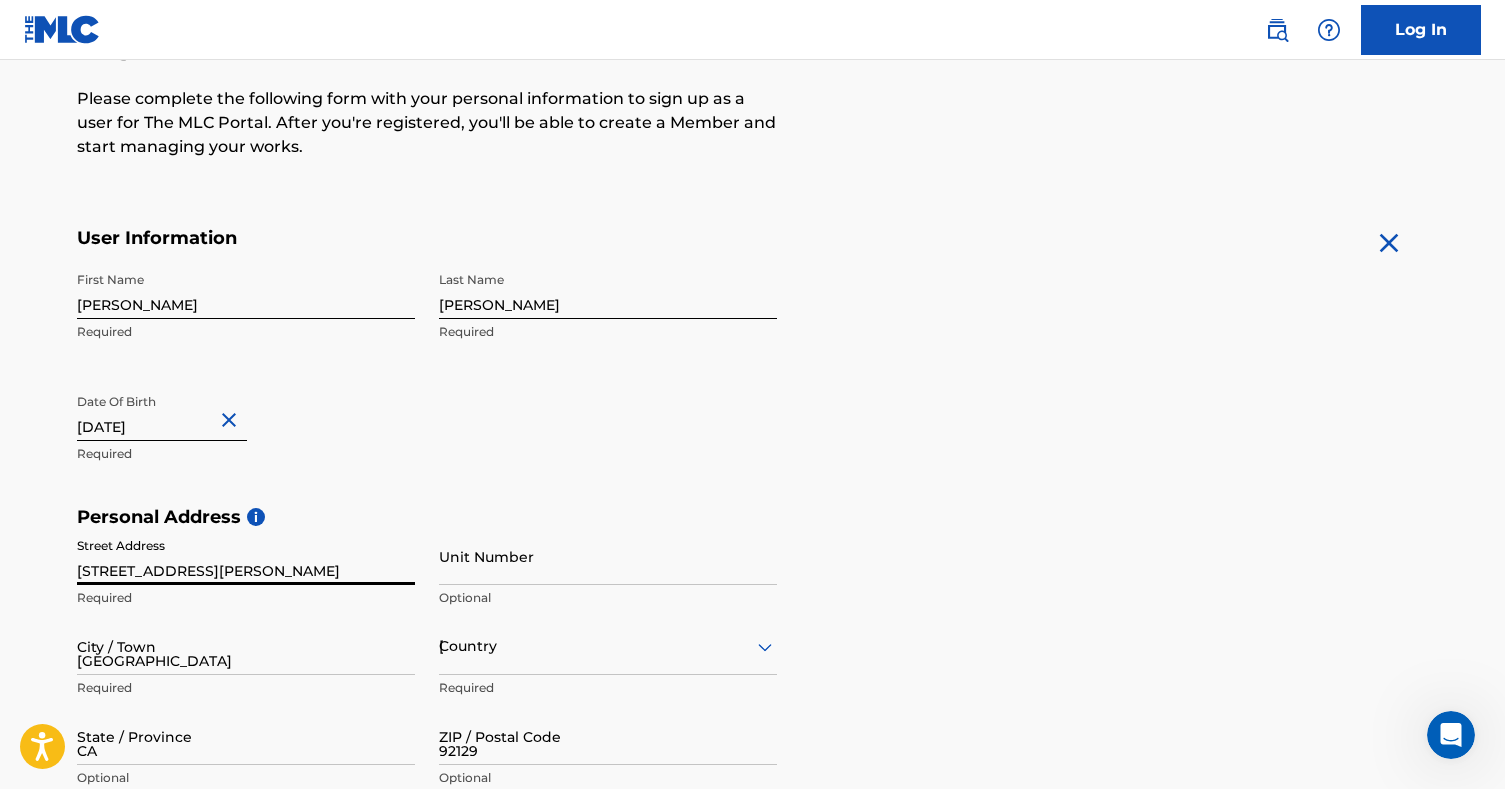 type on "[EMAIL_ADDRESS][DOMAIN_NAME]" 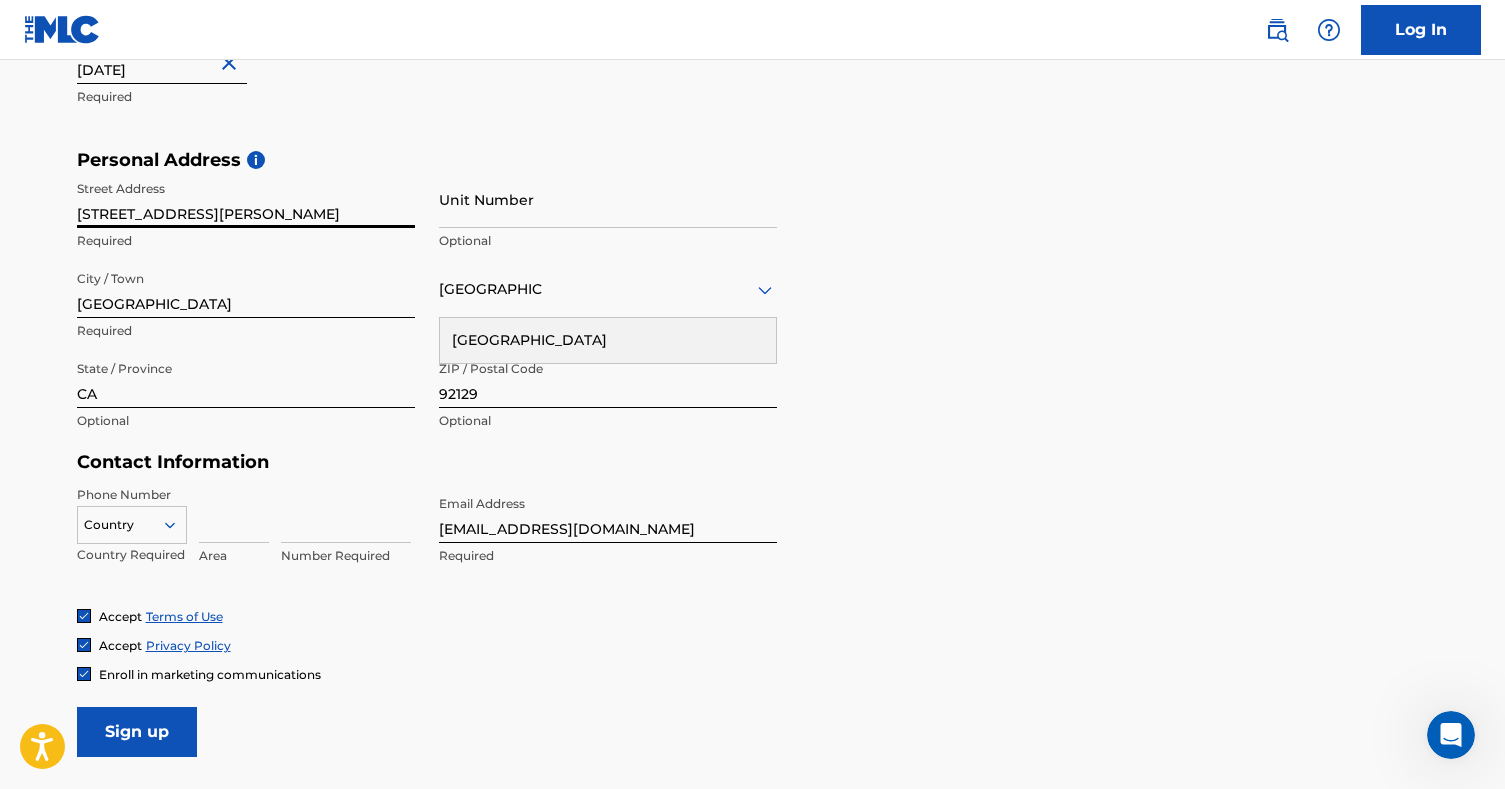 scroll, scrollTop: 600, scrollLeft: 0, axis: vertical 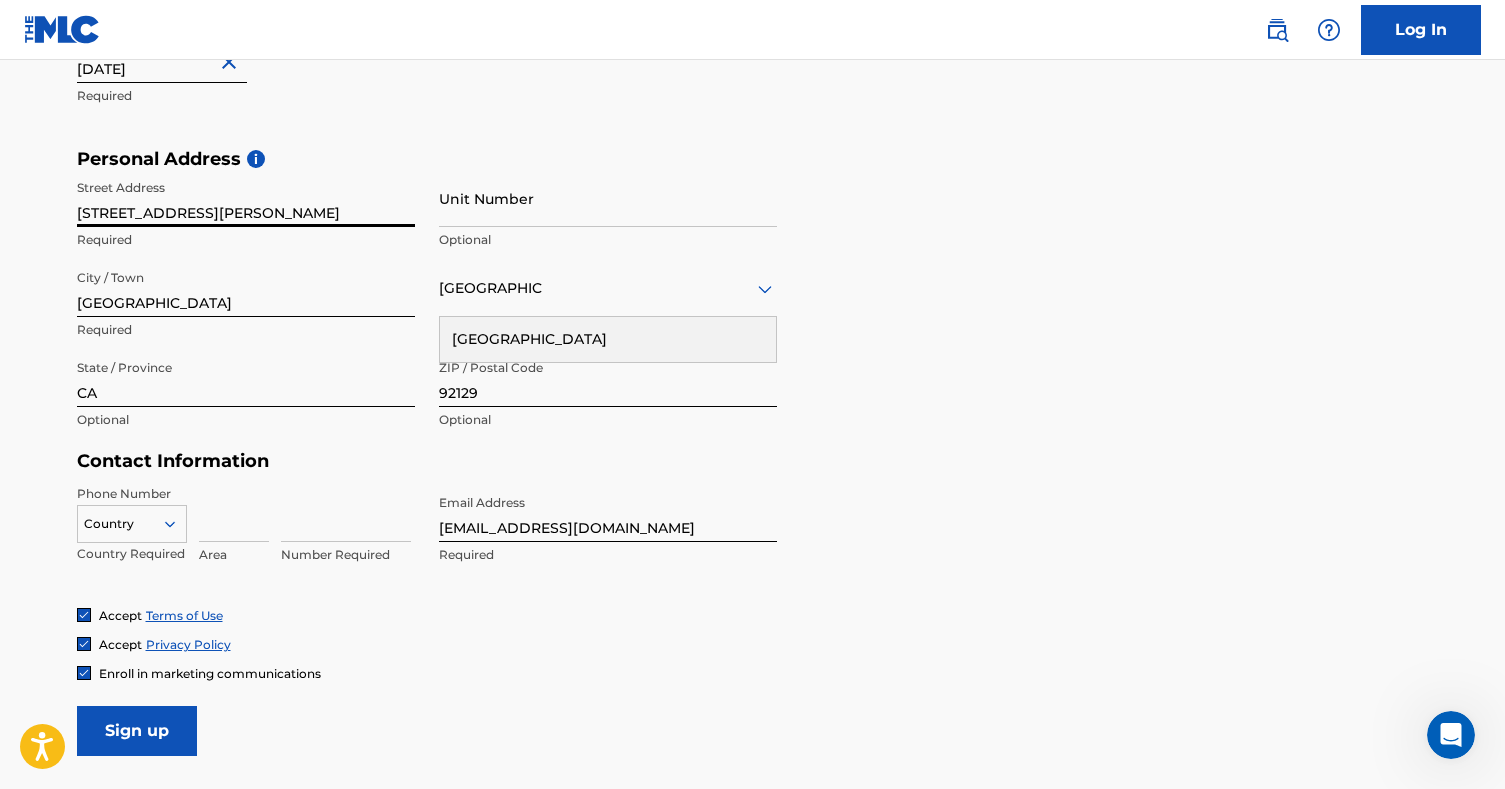 click at bounding box center [234, 513] 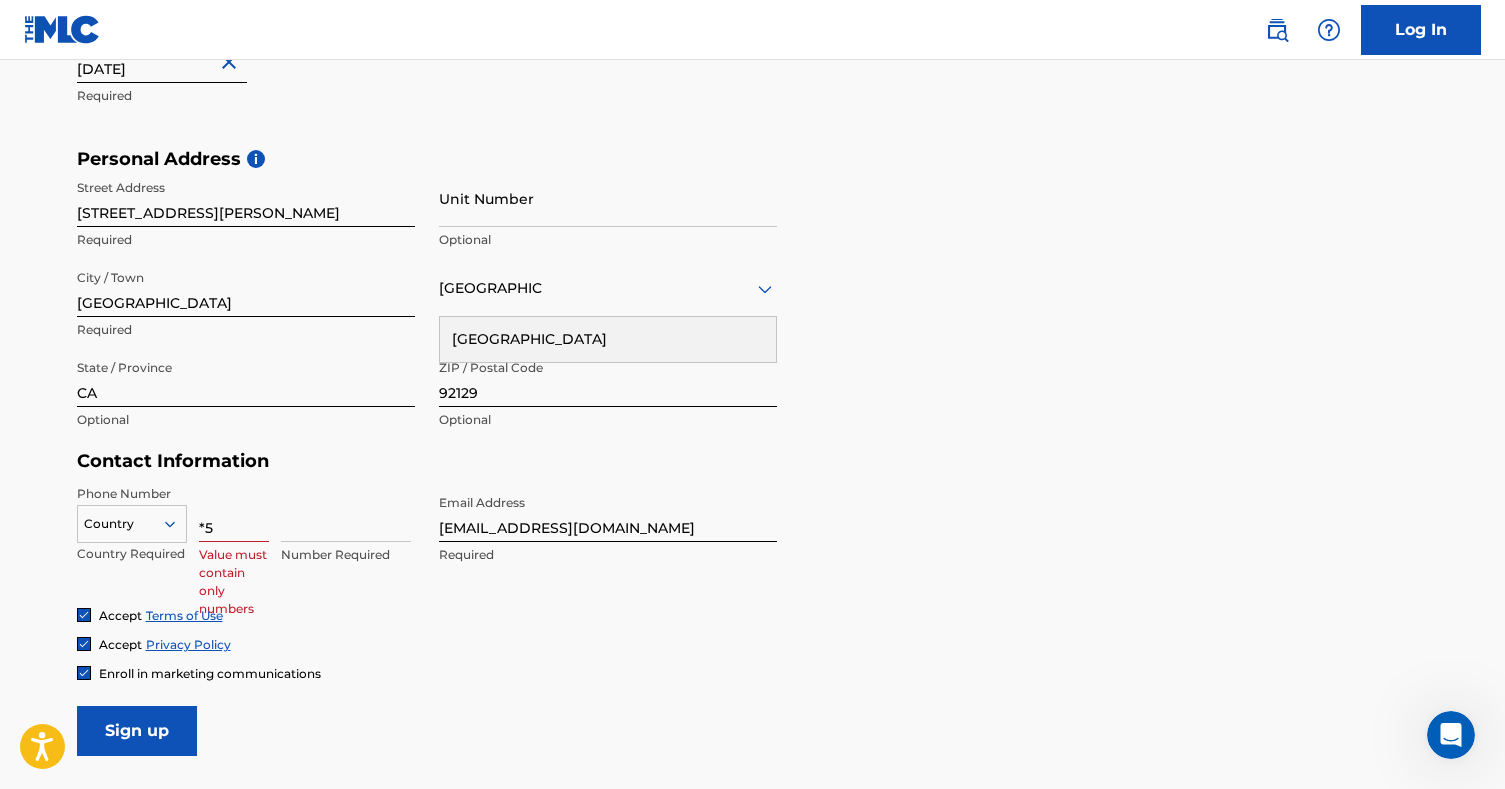 type on "*" 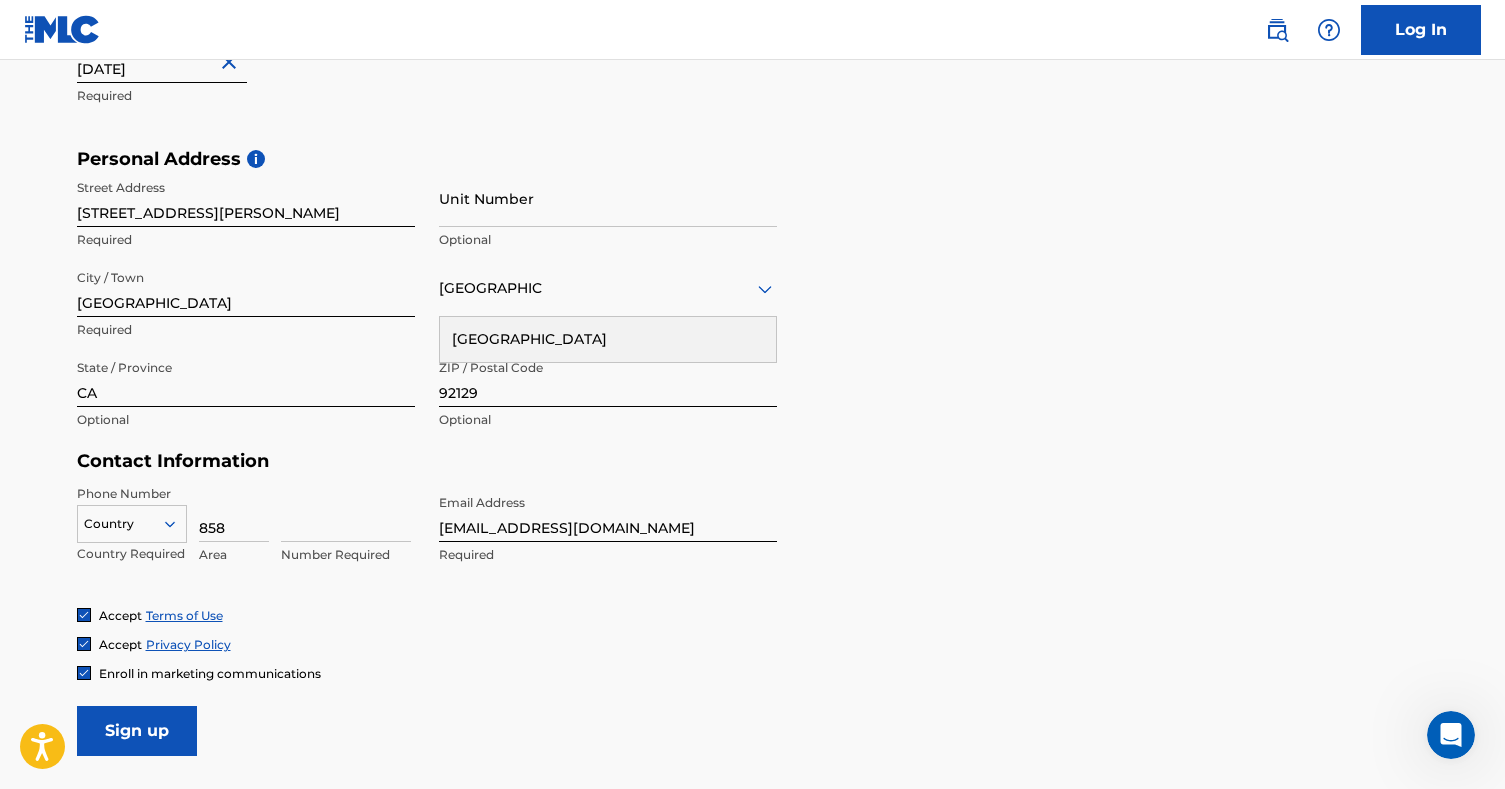 type on "858" 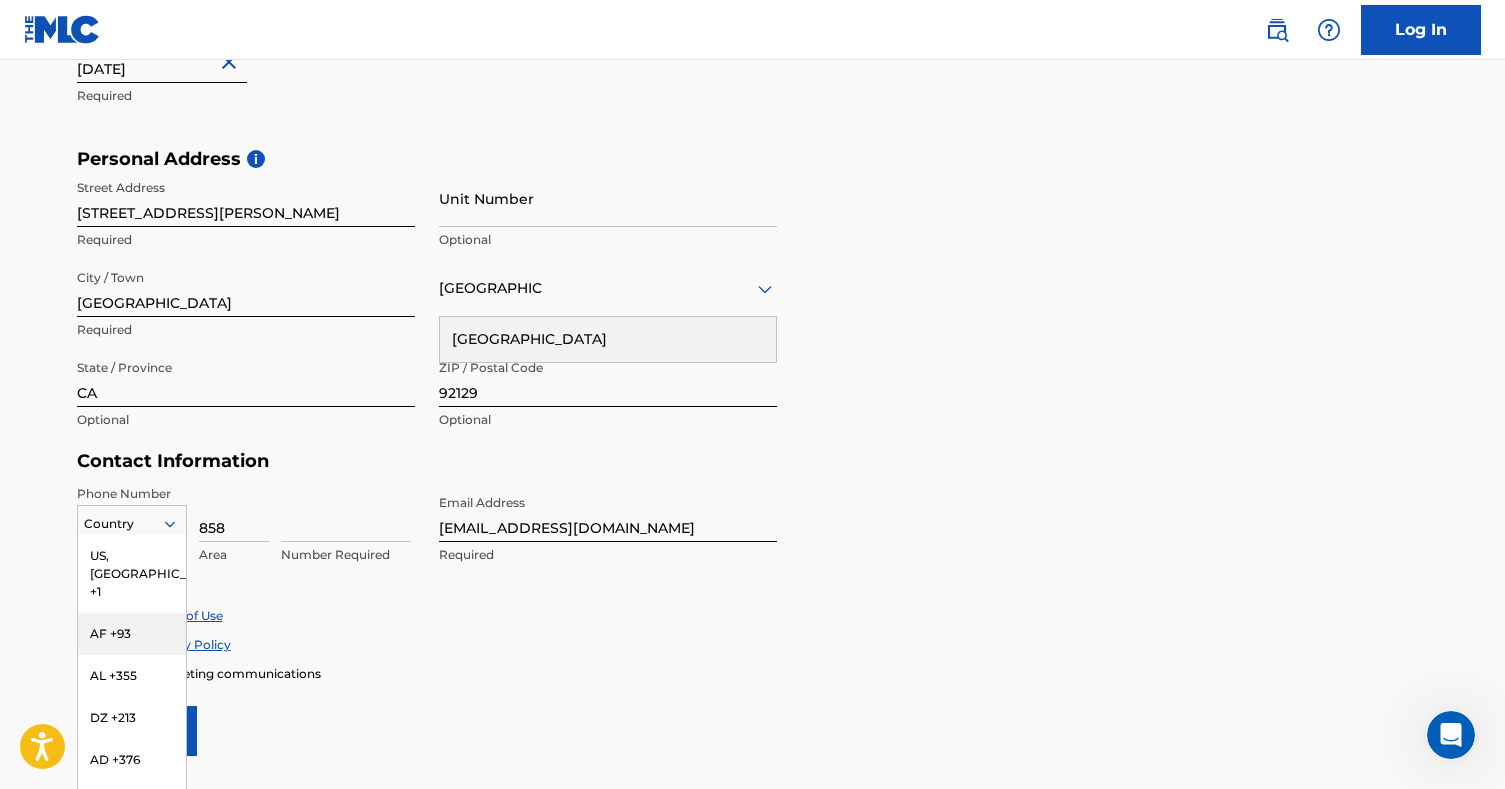 click on "AF +93, 2 of 216. 216 results available. Use Up and Down to choose options, press Enter to select the currently focused option, press Escape to exit the menu, press Tab to select the option and exit the menu. Country [GEOGRAPHIC_DATA], [GEOGRAPHIC_DATA] +1 AF +93 AL +355 DZ +213 AD +376 AO +244 AI +1264 AG +1268 AR +54 AM +374 AW +297 AU +61 AT +43 AZ +994 BS +1242 BH +973 BD +880 BB +1246 BY +375 BE +32 BZ +501 BJ +229 BM +1441 BT +975 BO +591 BA +387 BW +267 BR +55 BN +673 BG +359 BF +226 BI +257 KH +855 CM +237 CV +238 KY +1345 CF +236 TD +235 CL +56 CN +86 CO +57 KM +269 CG, CD +242 CK +682 CR +506 CI +225 HR +385 CU +53 CY +357 CZ +420 DK +45 DJ +253 DM +1767 DO +1809 EC +593 EG +20 SV +503 GQ +240 ER +291 EE +372 ET +251 FK +500 FO +298 FJ +679 FI +358 FR +33 GF +594 PF +689 GA +241 GM +220 GE +995 DE +49 GH +233 GI +350 GR +30 GL +299 GD +1473 GP +590 GT +502 GN +224 GW +245 GY +592 HT +509 VA, IT +39 HN +504 HK +852 HU +36 IS +354 IN +91 ID +62 IR +98 IQ +964 IE +353 IL +972 JM +1876 JP +81 JO +962 KZ +7 KE +254 KI +686 KP +850" at bounding box center [132, 520] 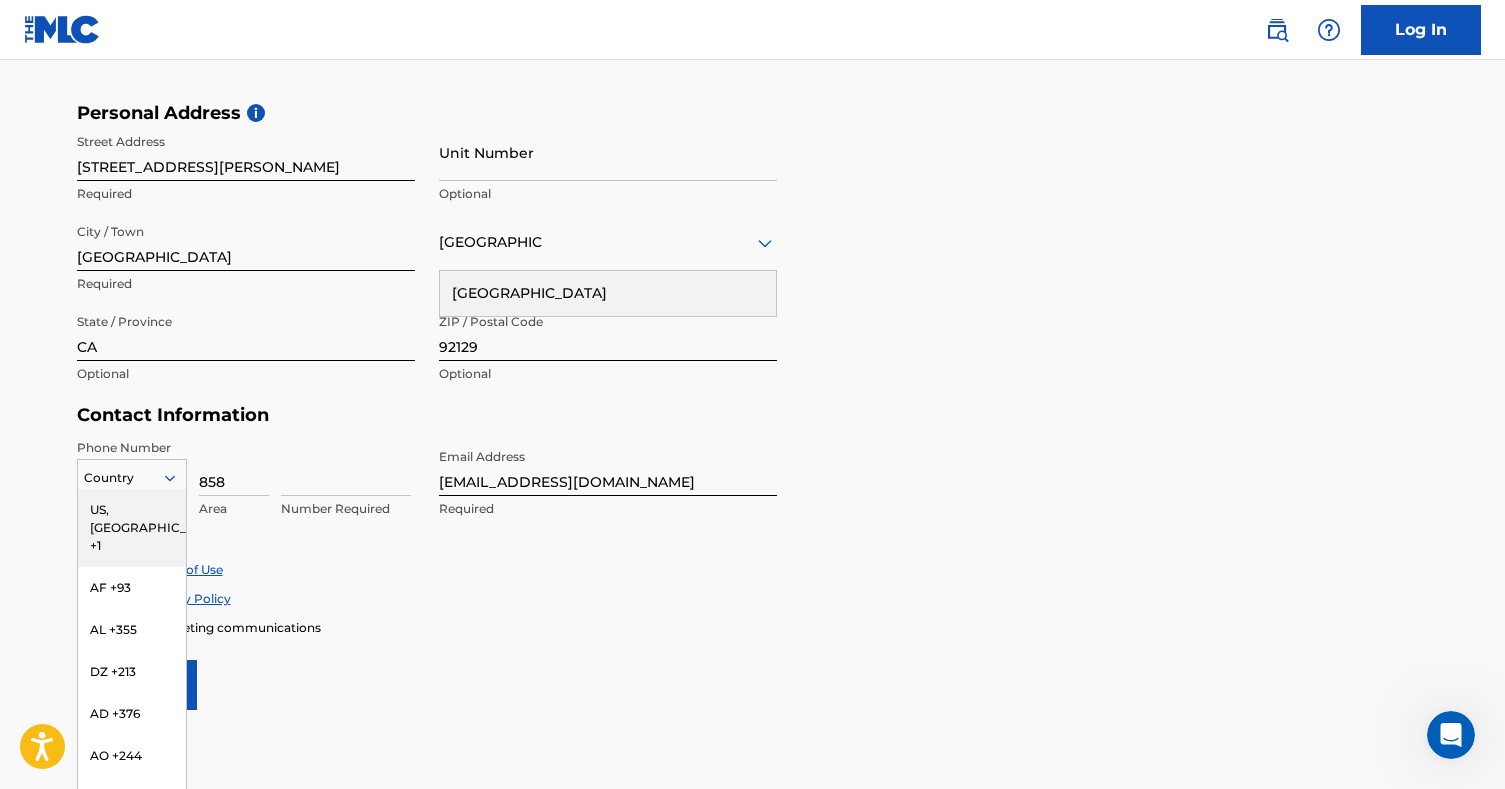 click on "US, [GEOGRAPHIC_DATA] +1" at bounding box center (132, 528) 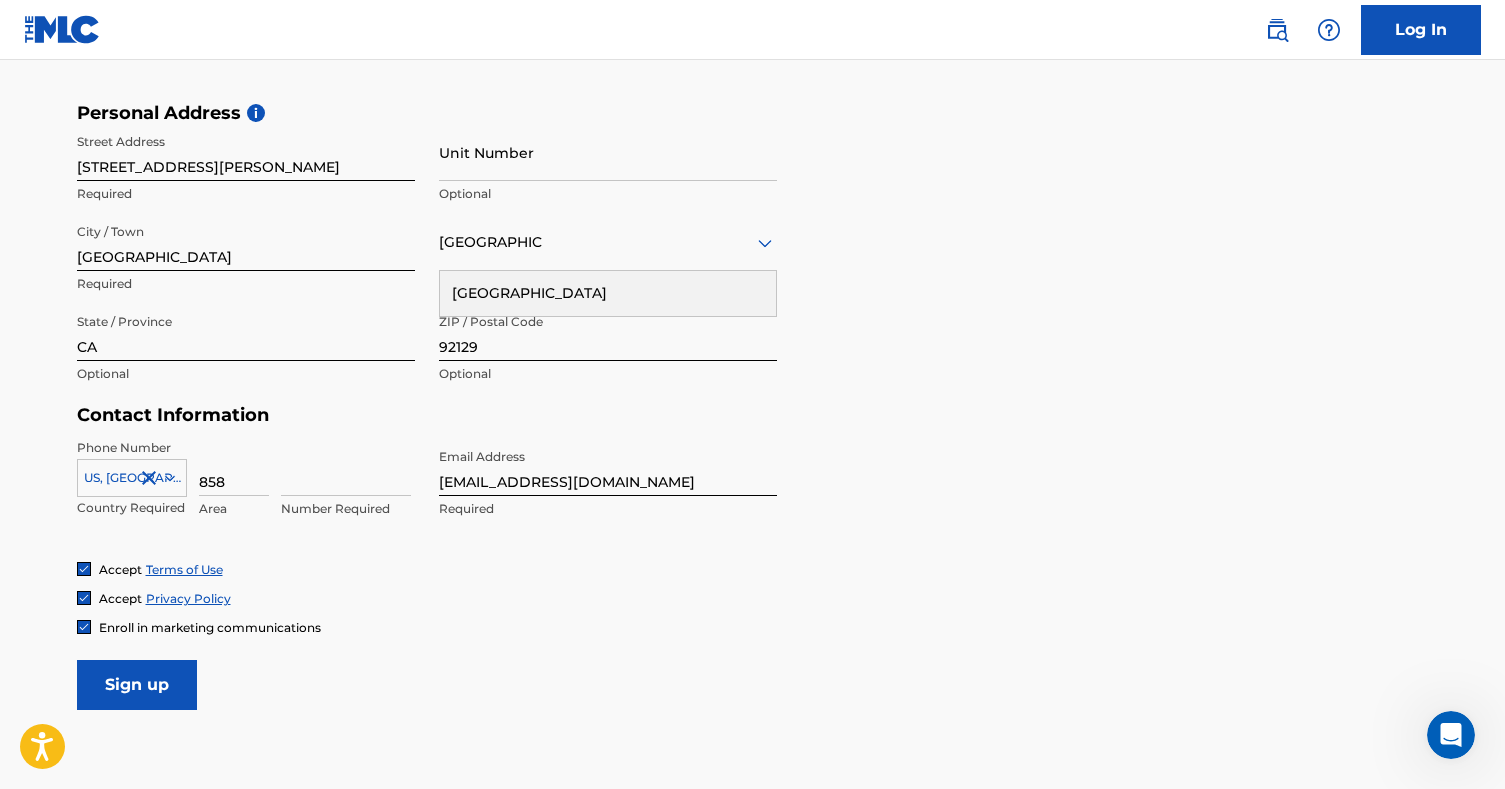 click at bounding box center [346, 467] 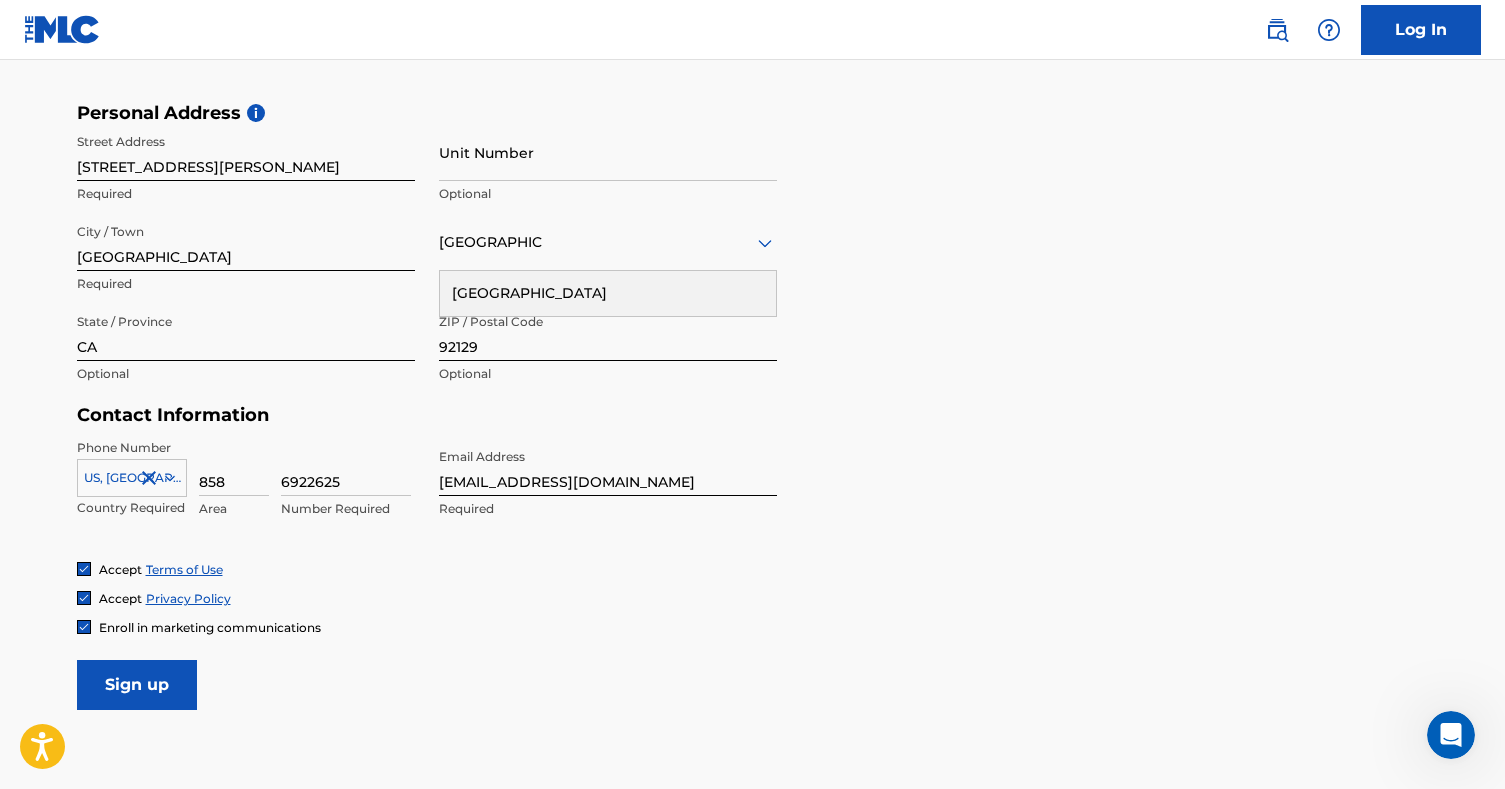 type on "6922625" 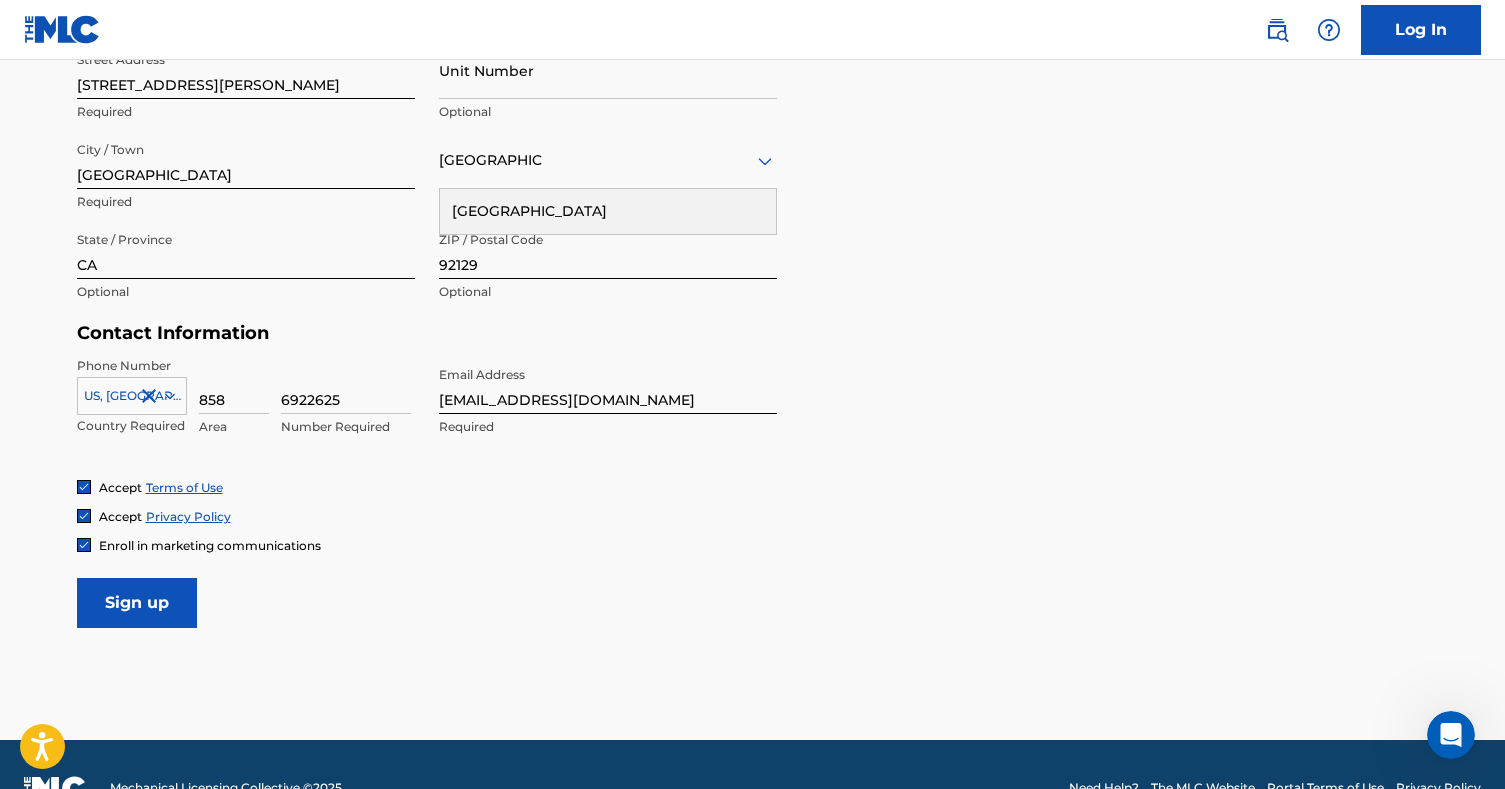 scroll, scrollTop: 729, scrollLeft: 0, axis: vertical 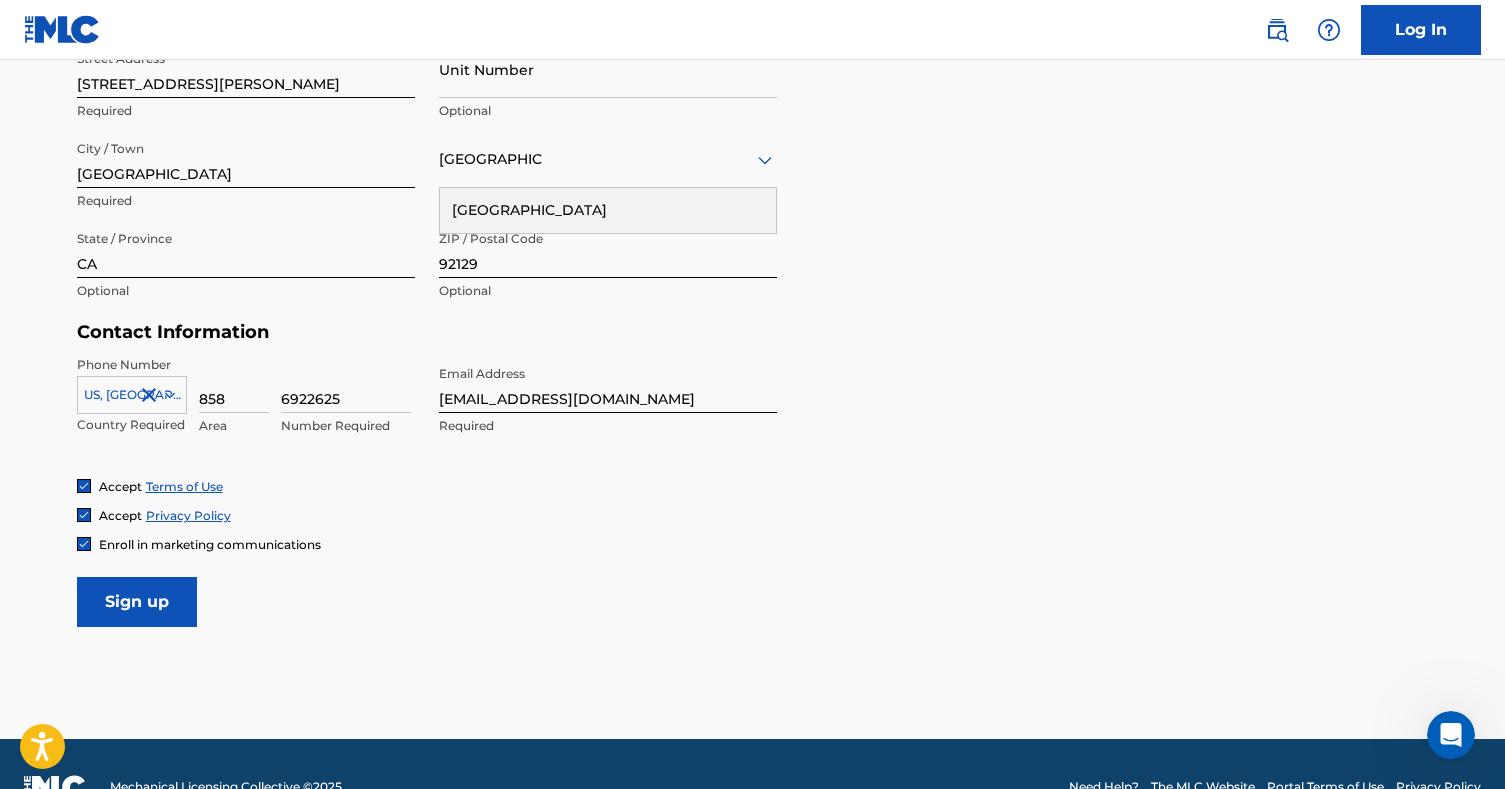 click on "Sign up" at bounding box center (137, 602) 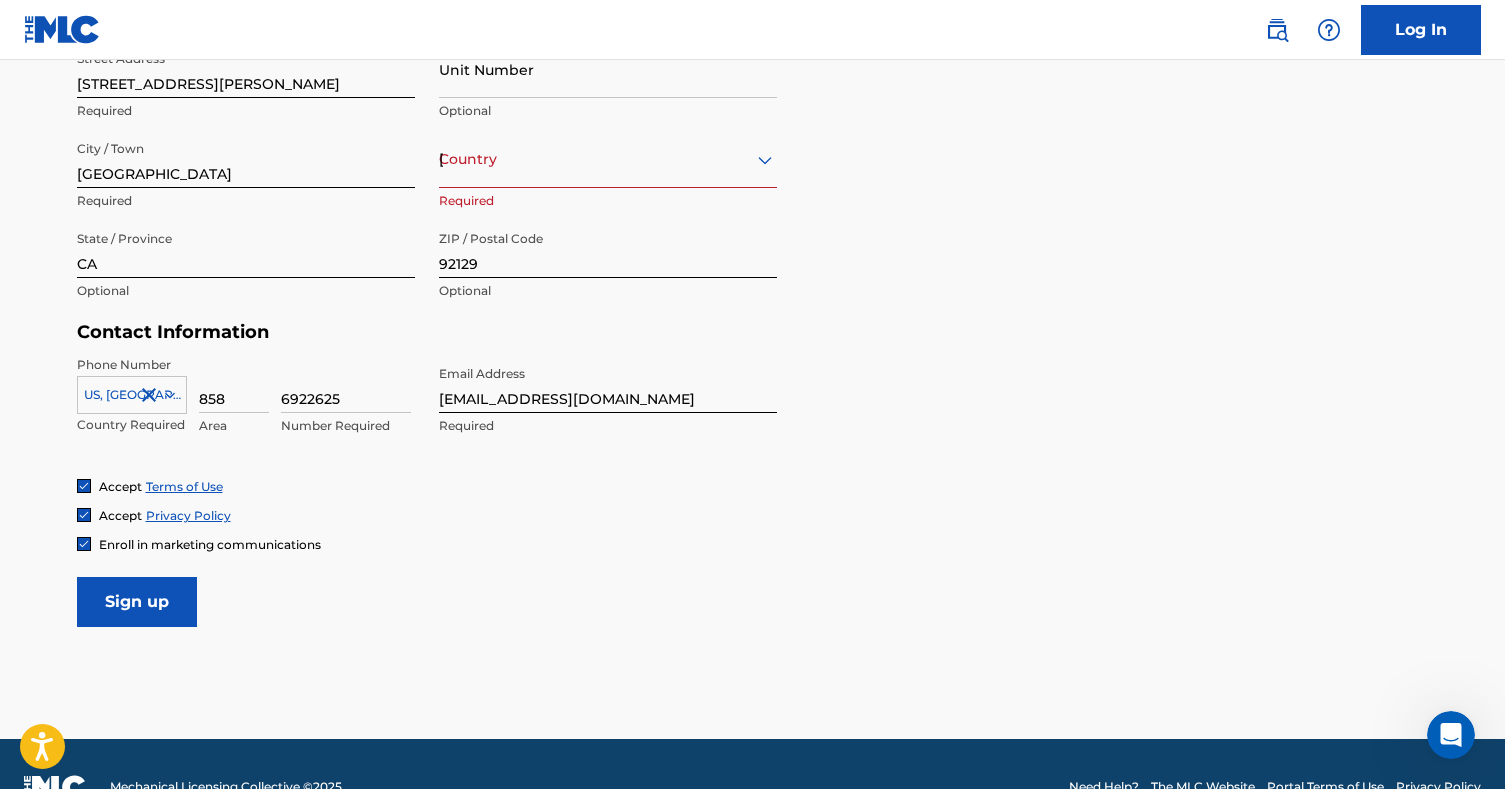 click on "[GEOGRAPHIC_DATA]" at bounding box center [608, 159] 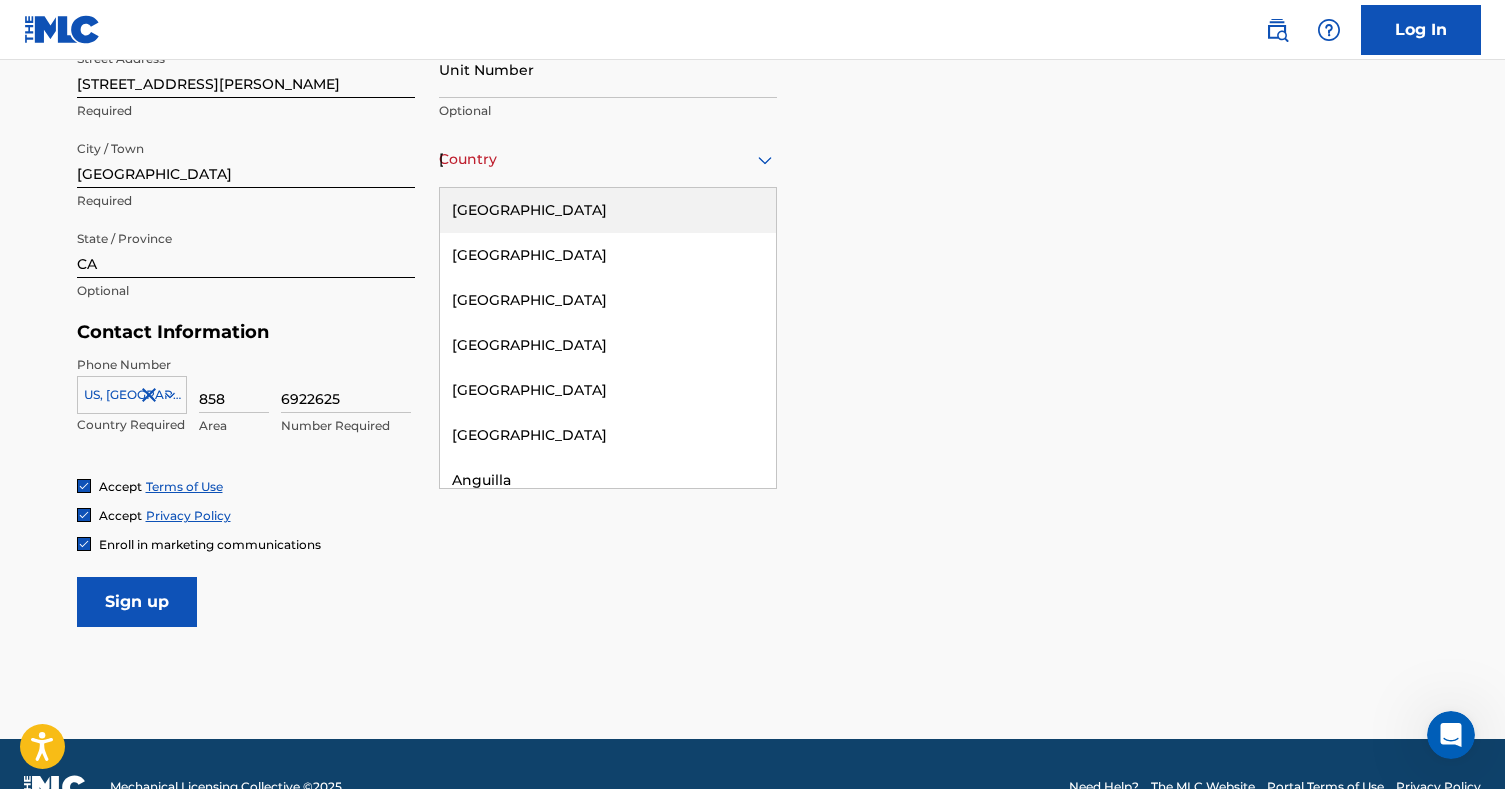 click on "[GEOGRAPHIC_DATA]" at bounding box center [608, 210] 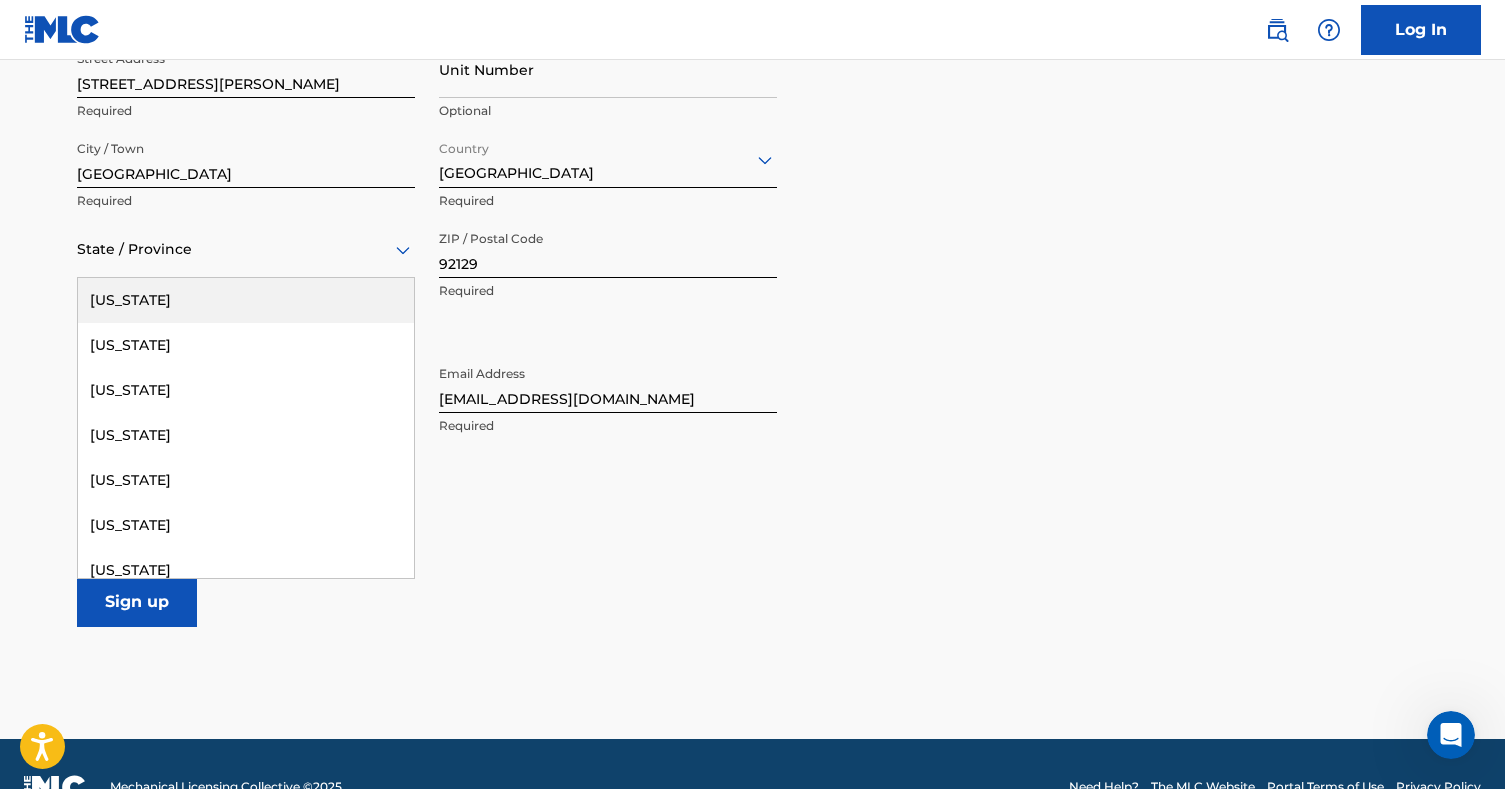 click at bounding box center [246, 249] 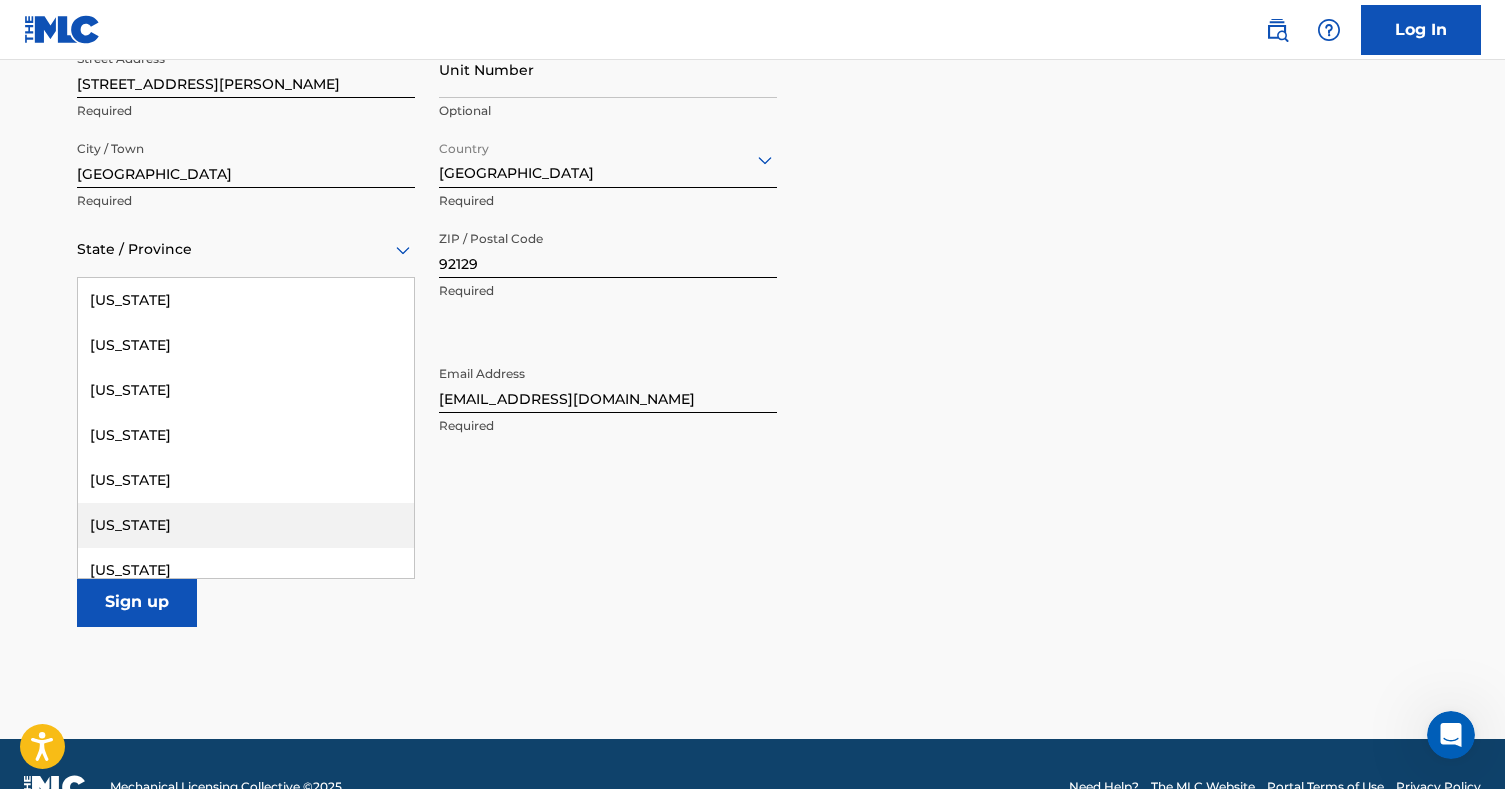 click on "[US_STATE]" at bounding box center (246, 525) 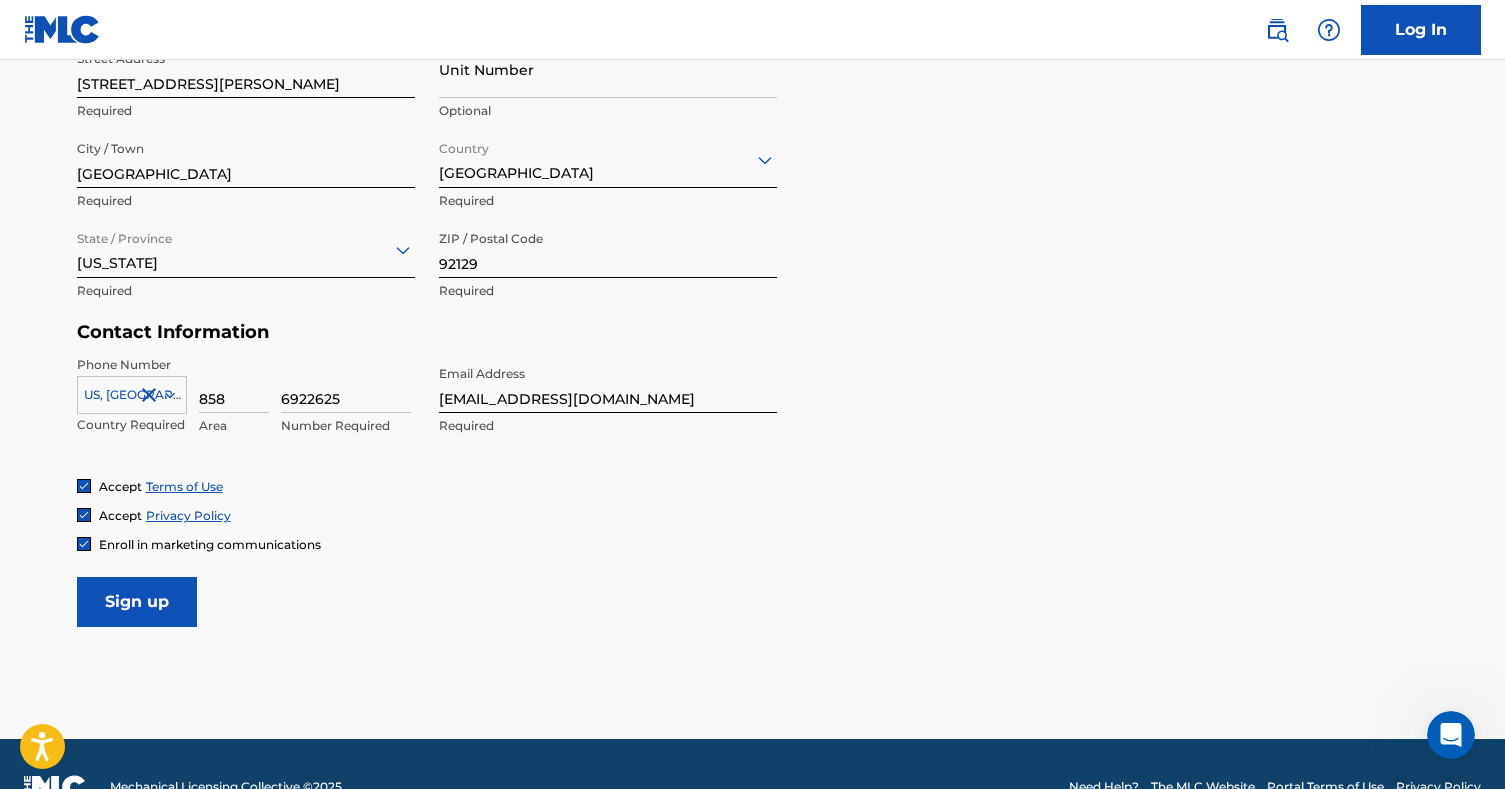 click on "Sign up" at bounding box center [137, 602] 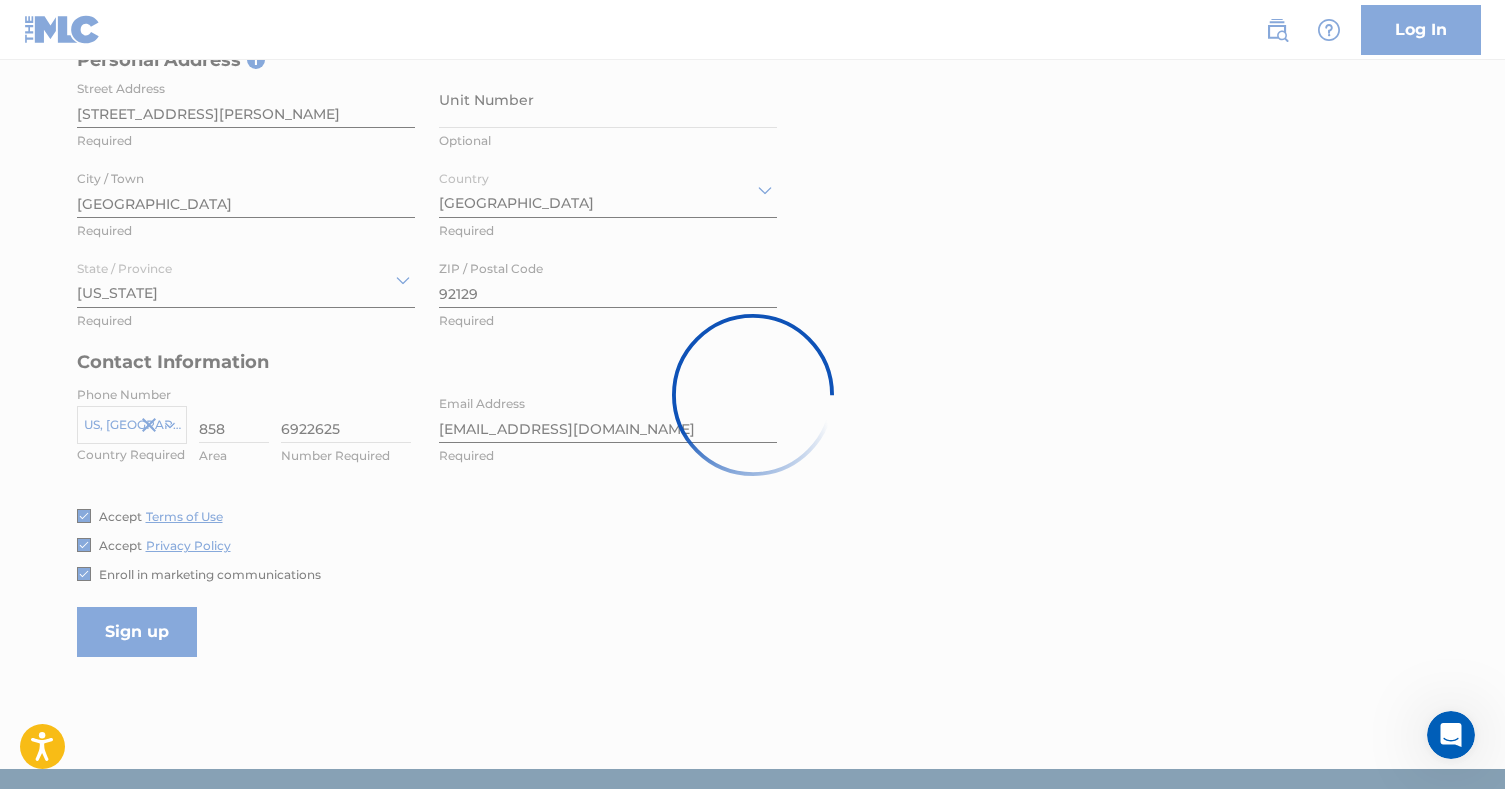 scroll, scrollTop: 698, scrollLeft: 0, axis: vertical 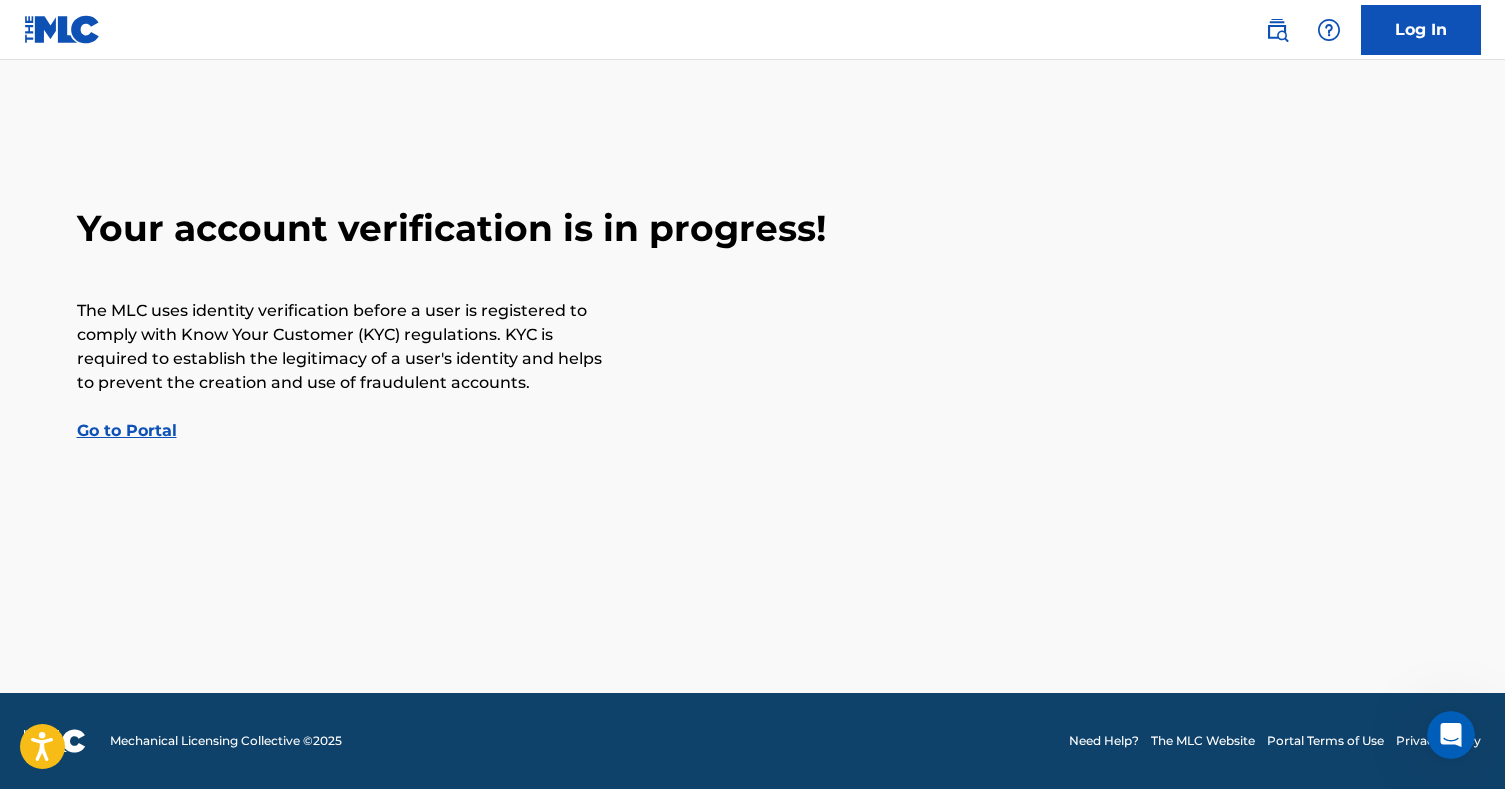 click on "Go to Portal" at bounding box center (127, 430) 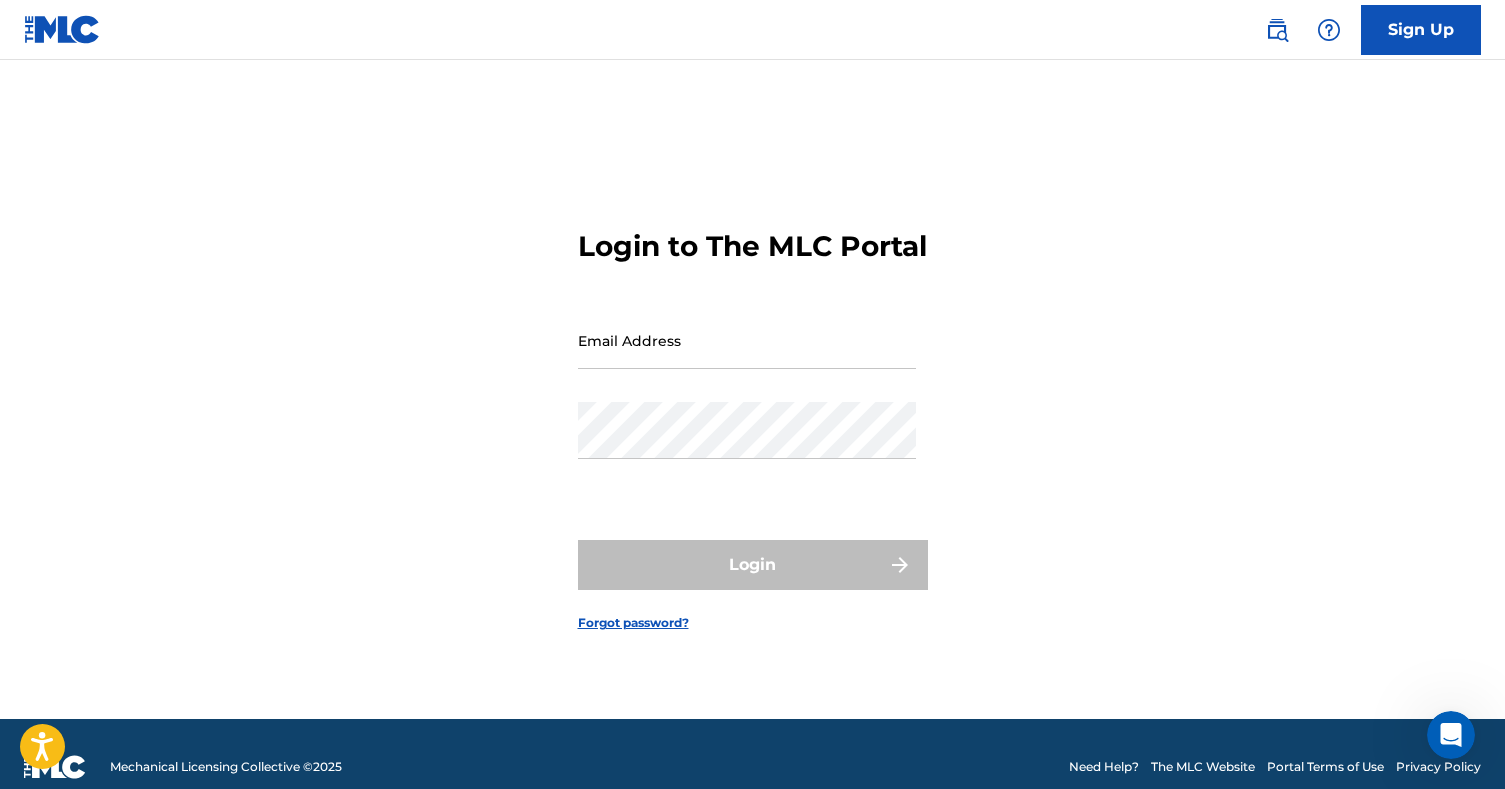 click on "Email Address" at bounding box center [747, 340] 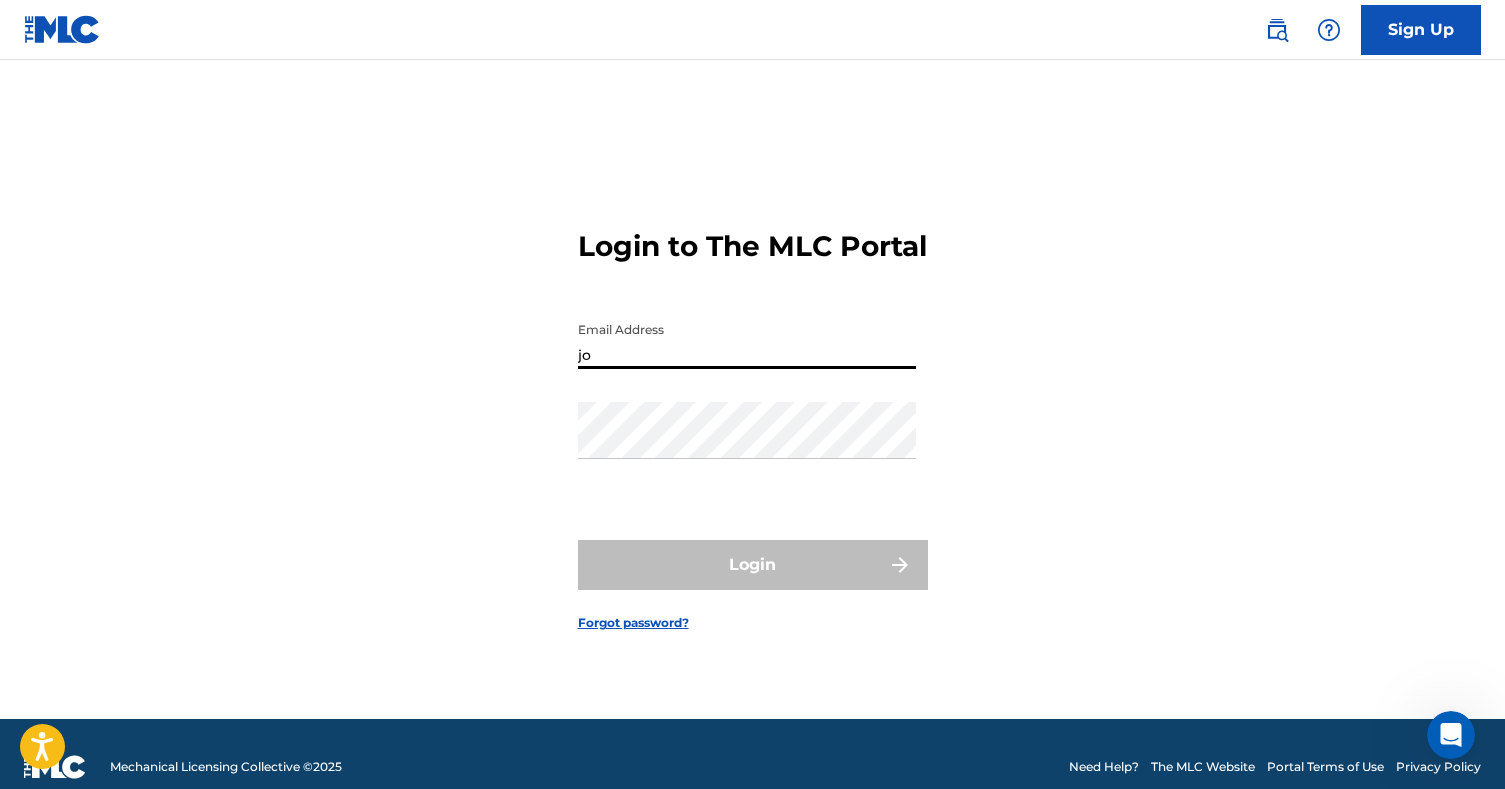 type on "j" 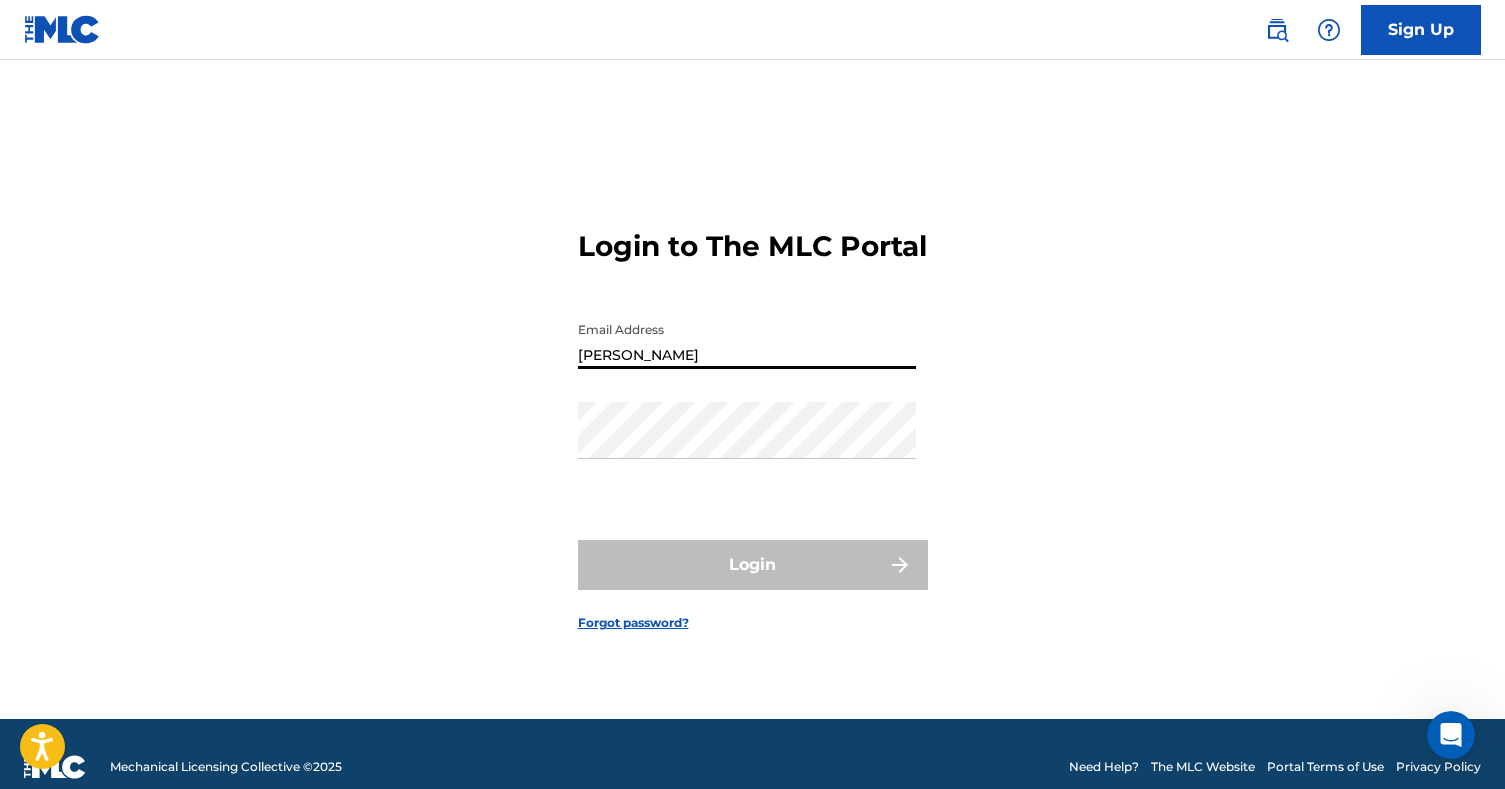 type on "[EMAIL_ADDRESS][DOMAIN_NAME]" 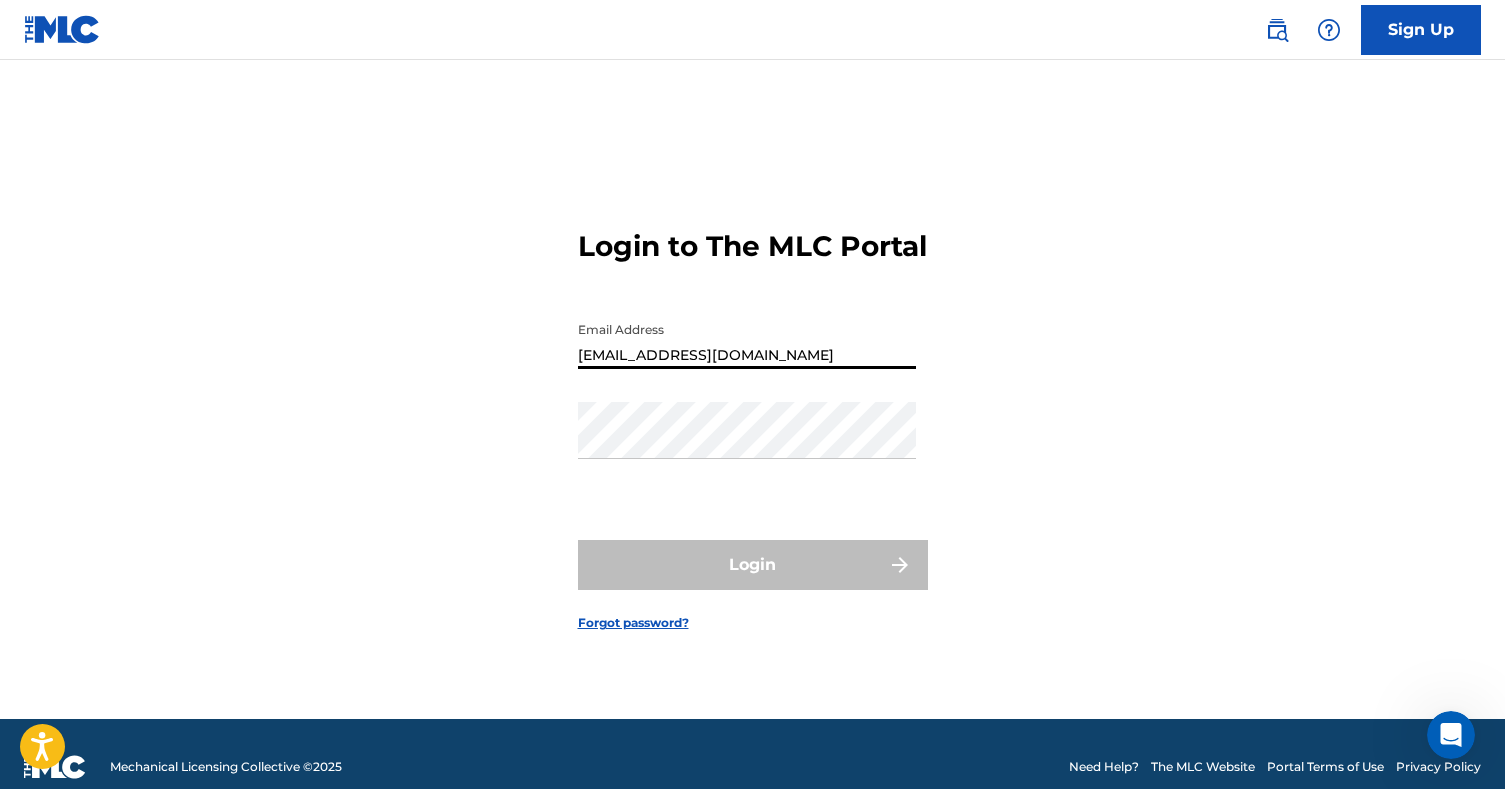 click on "[EMAIL_ADDRESS][DOMAIN_NAME]" at bounding box center (747, 340) 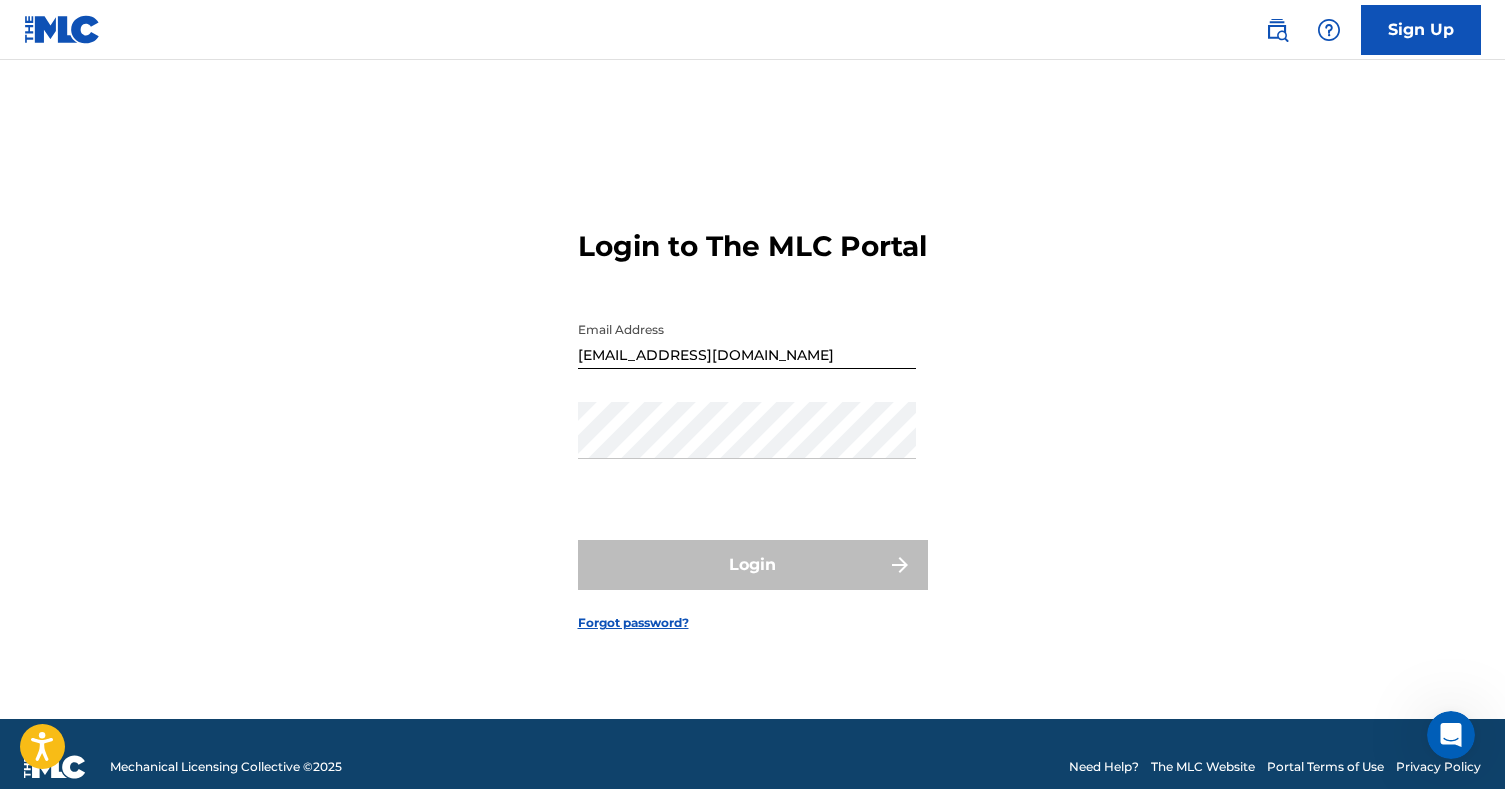 click on "Login to The MLC Portal Email Address [EMAIL_ADDRESS][DOMAIN_NAME] Password Login Forgot password?" at bounding box center [753, 414] 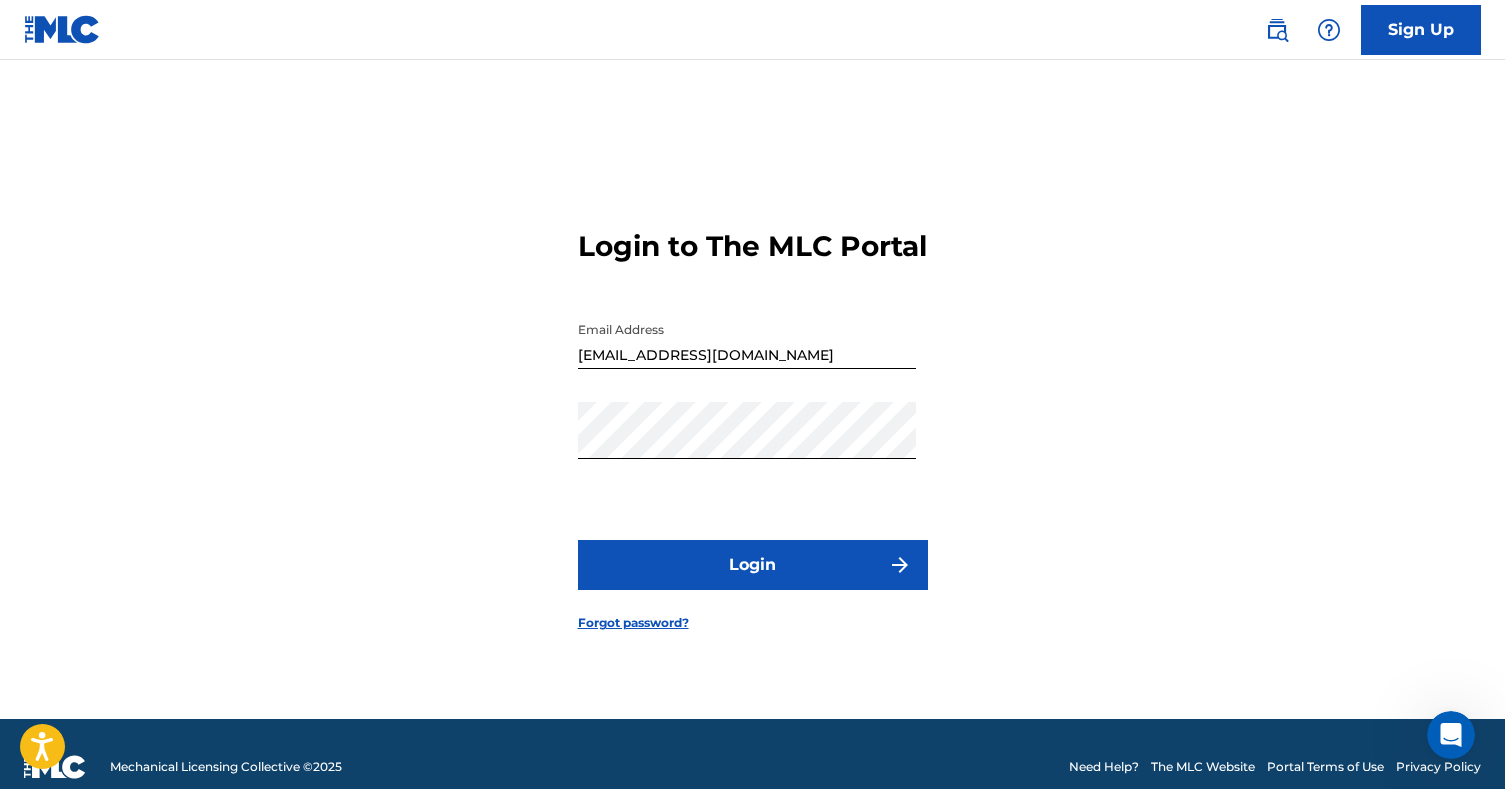 click on "Login" at bounding box center [753, 565] 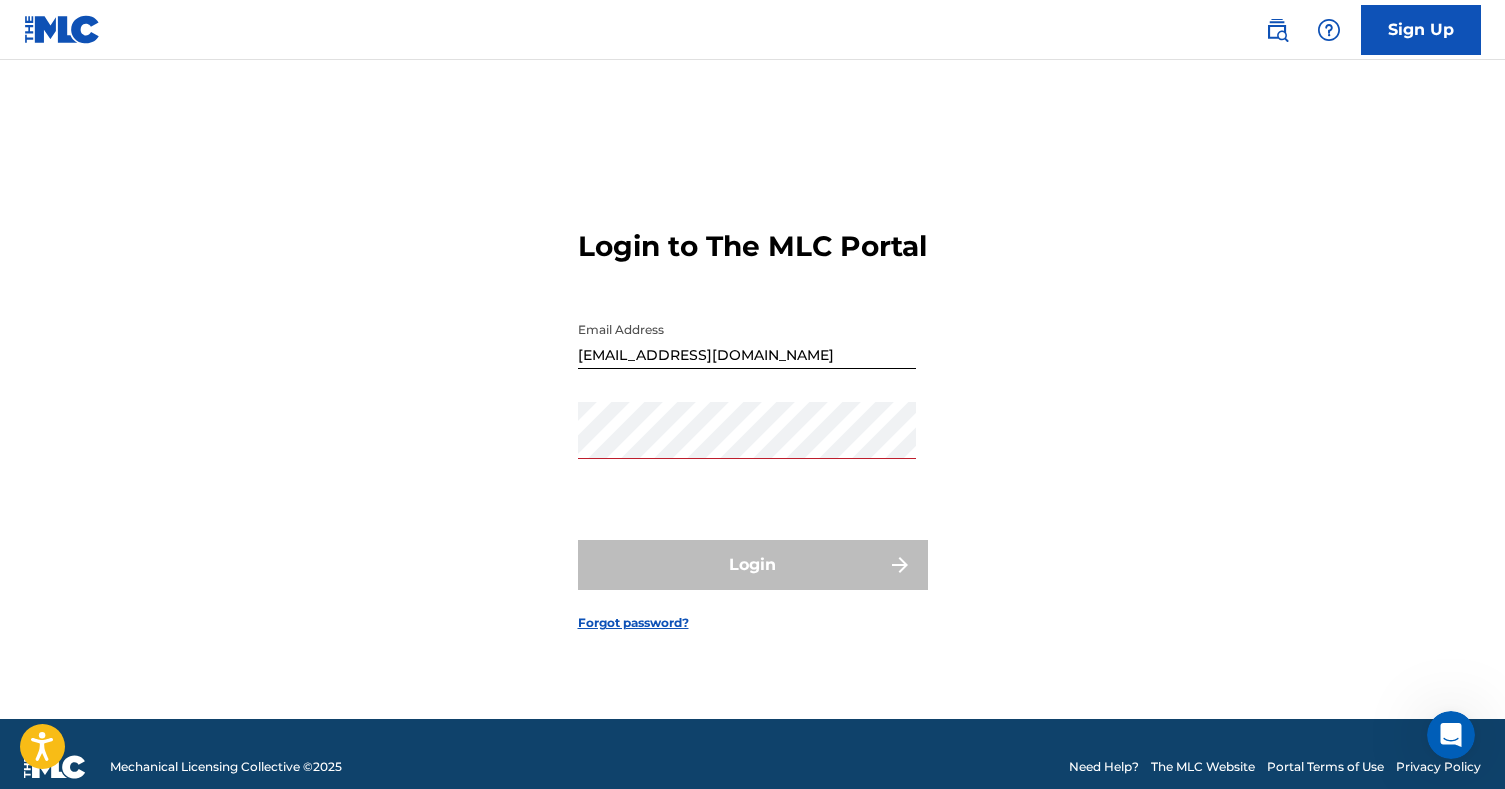 click on "Password" at bounding box center [747, 447] 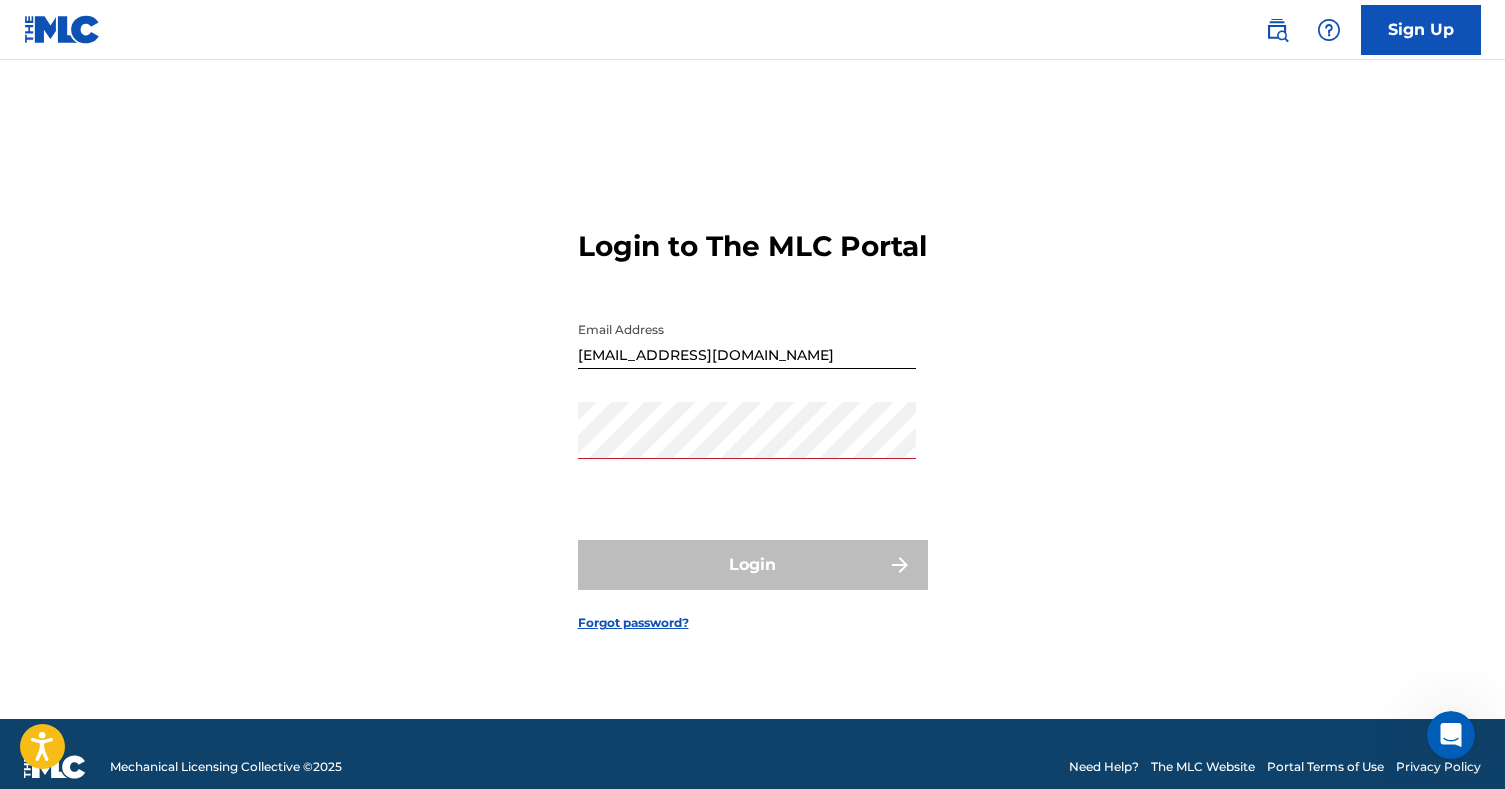 click on "Password" at bounding box center (747, 447) 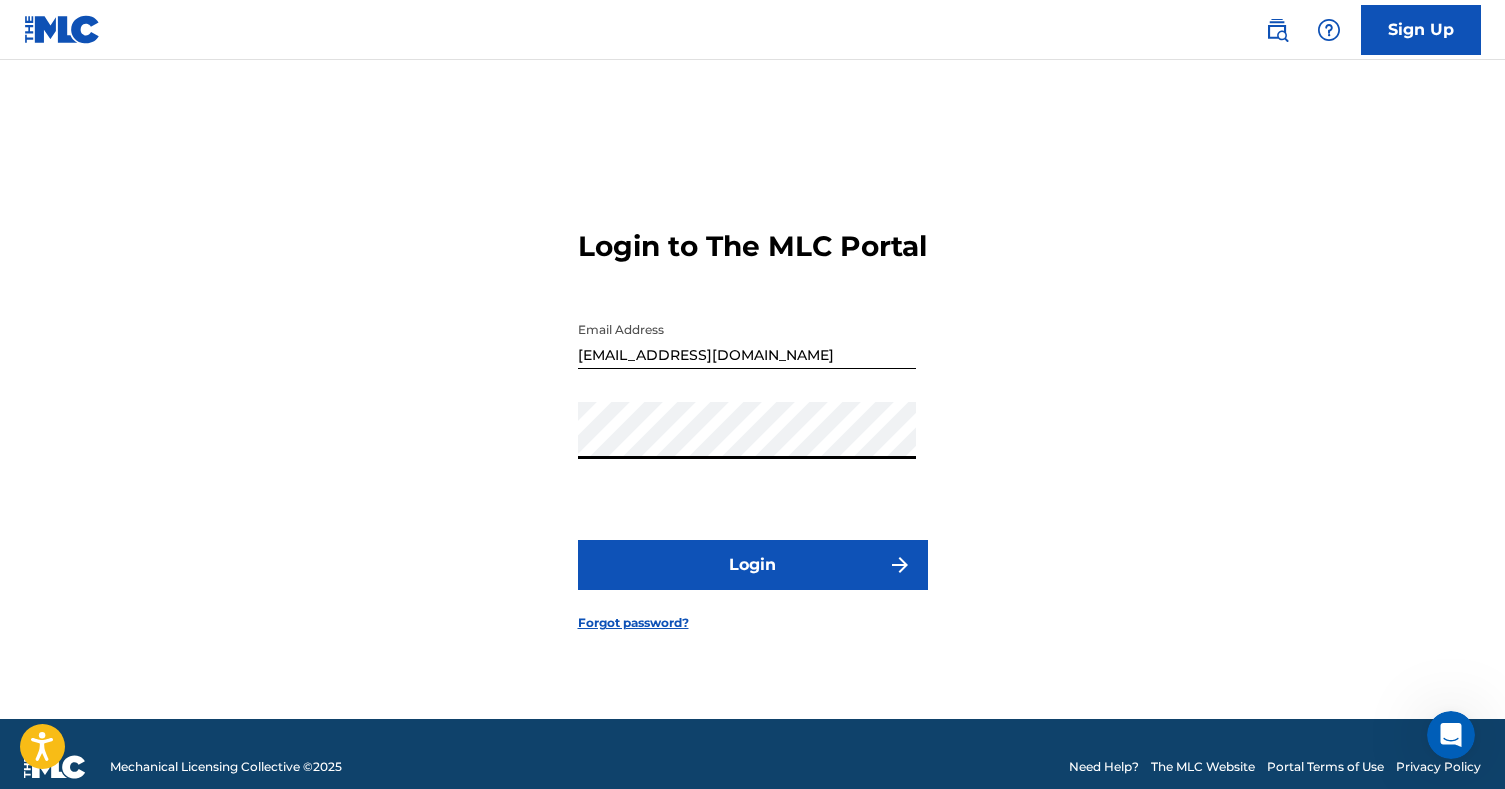 click on "Login" at bounding box center (753, 565) 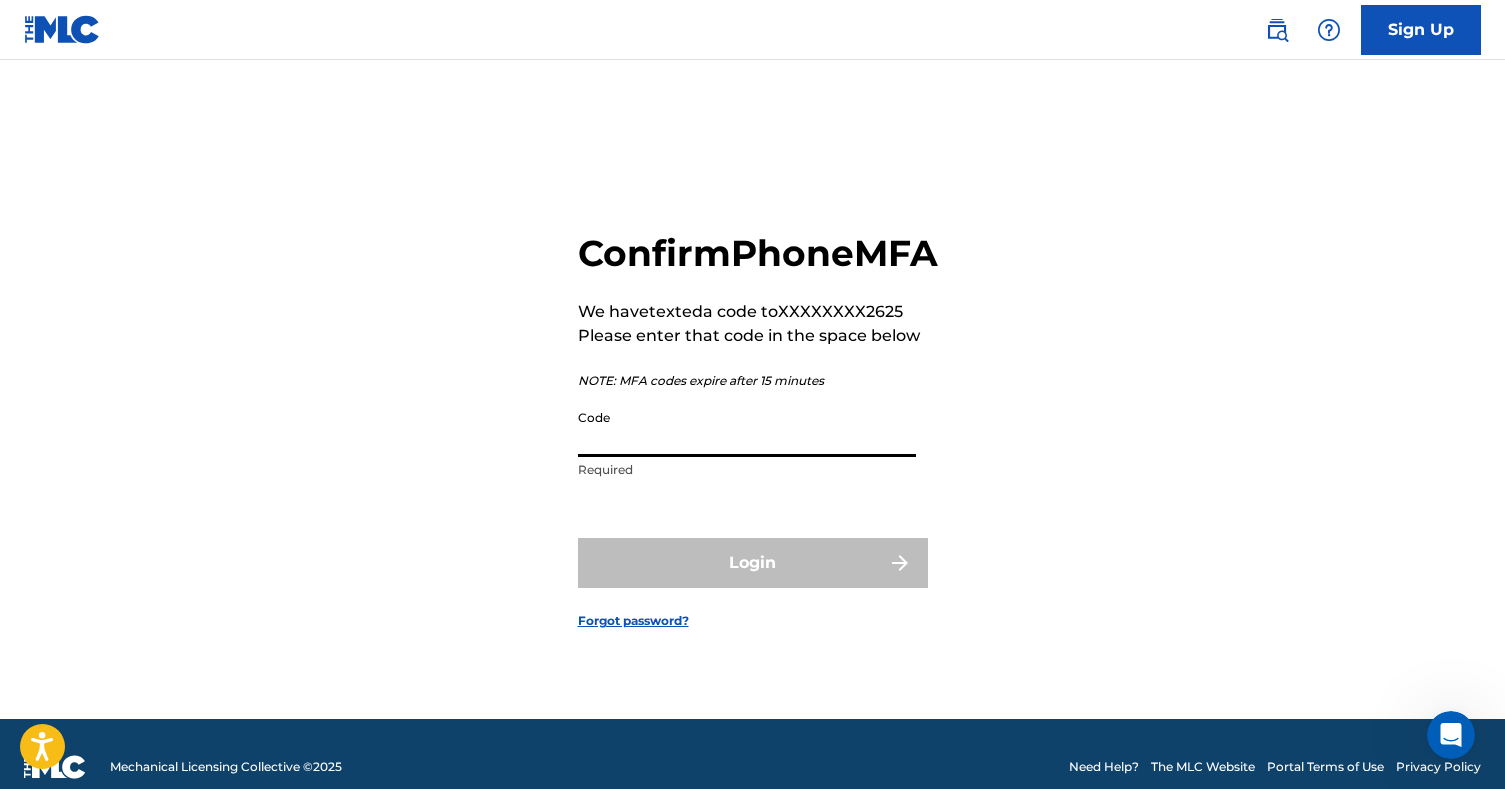 click on "Code" at bounding box center [747, 428] 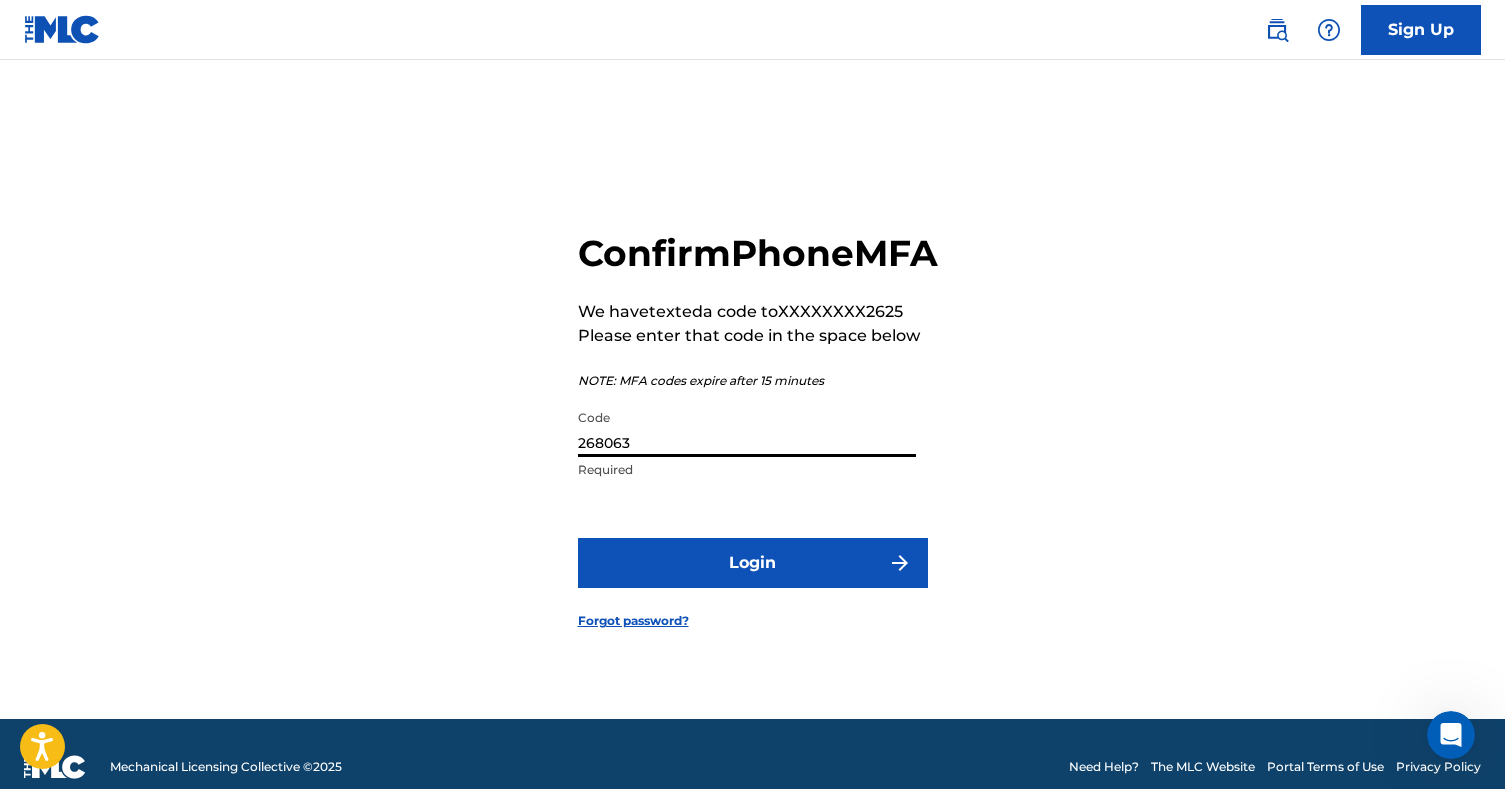 type on "268063" 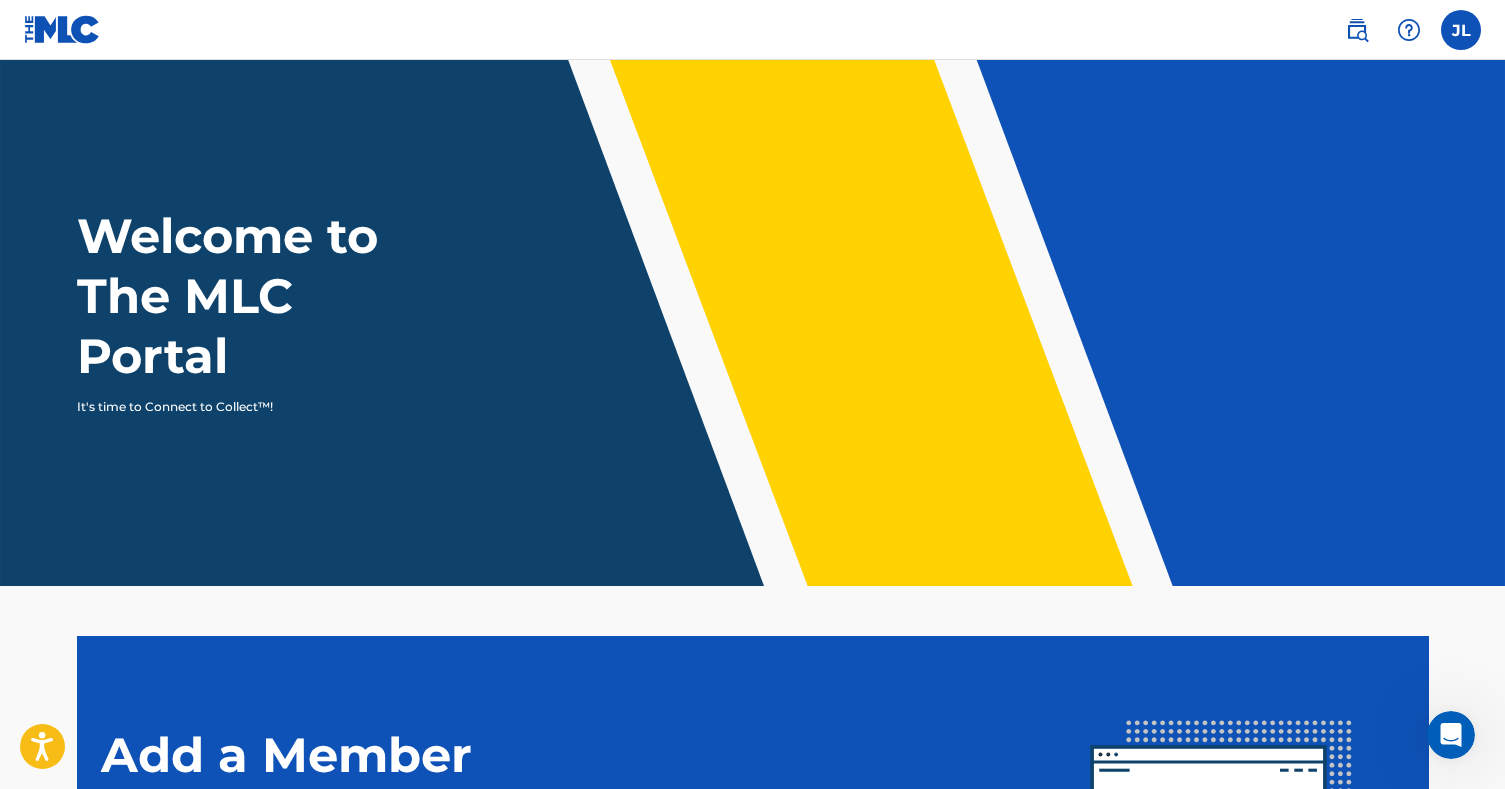 scroll, scrollTop: 0, scrollLeft: 0, axis: both 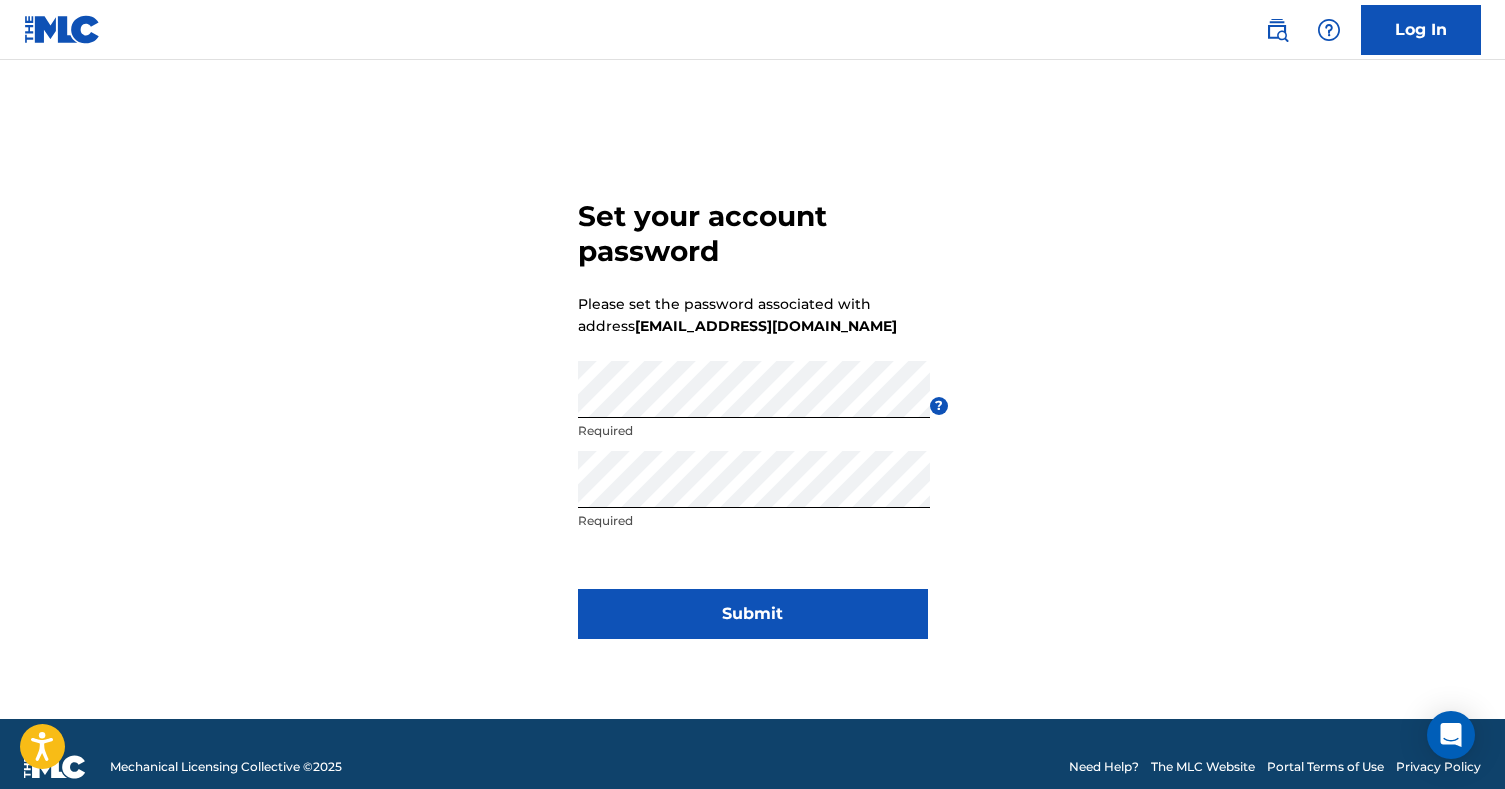click on "Submit" at bounding box center [753, 614] 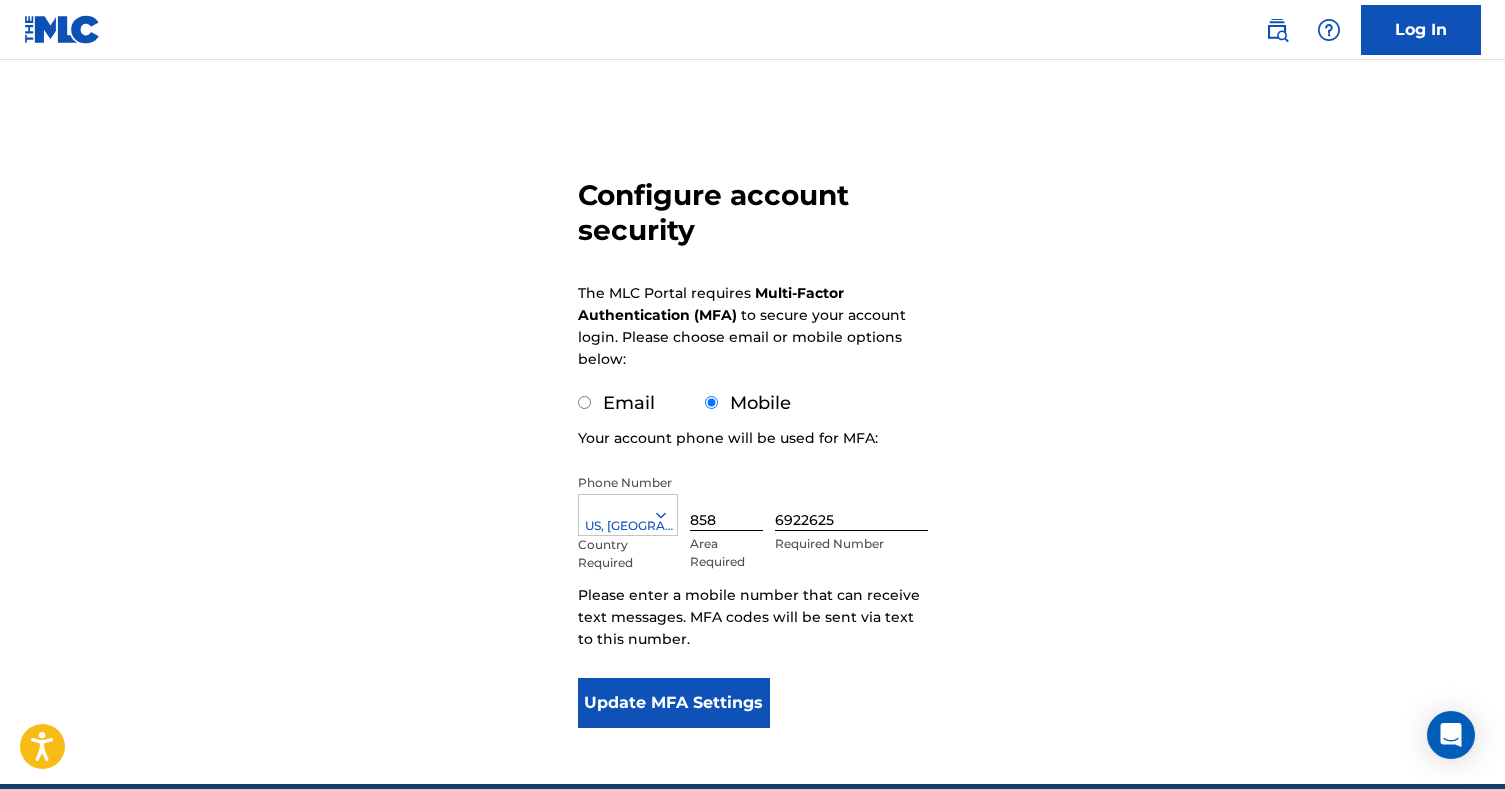 scroll, scrollTop: 173, scrollLeft: 0, axis: vertical 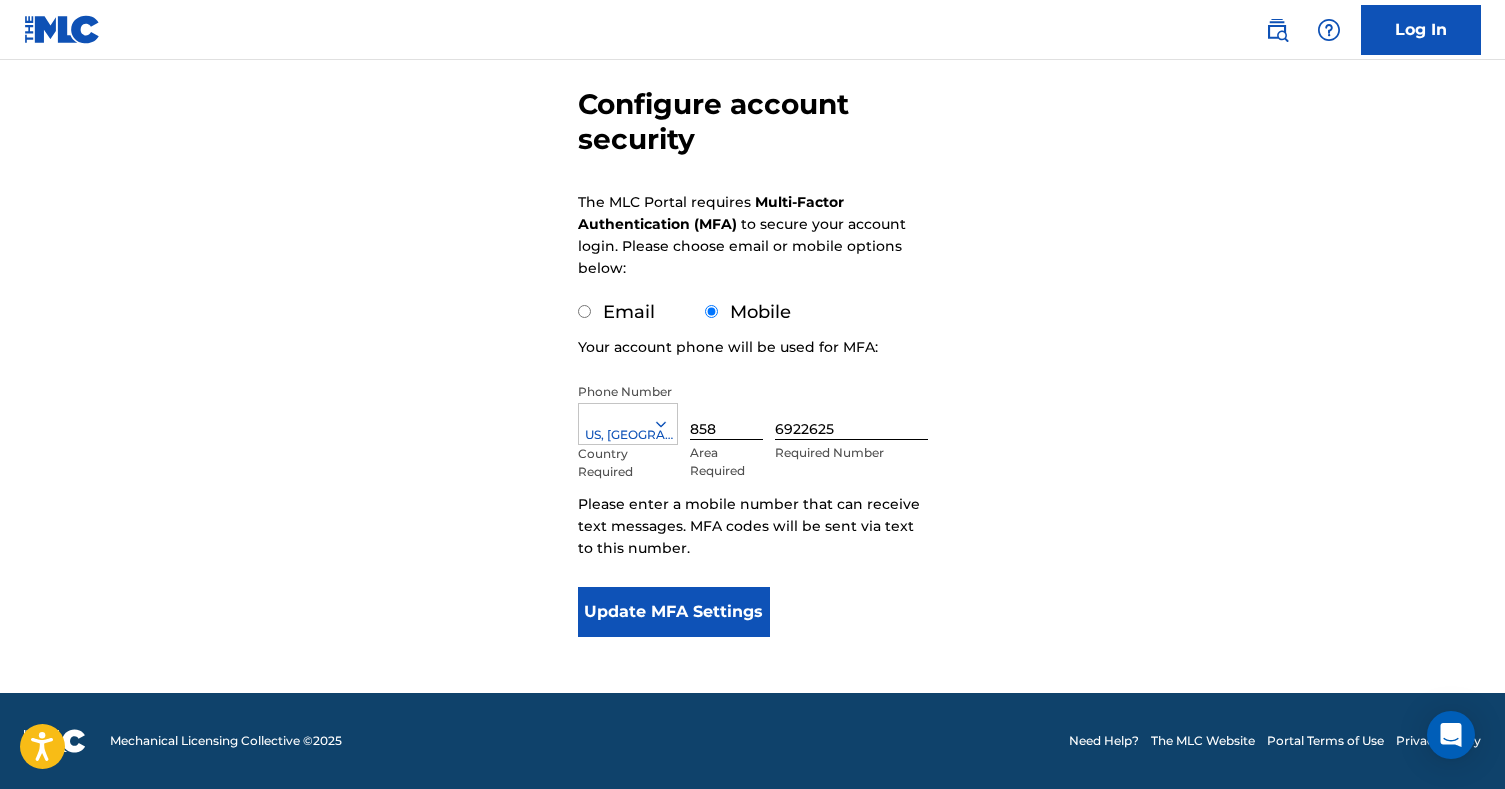click on "Configure account security The MLC Portal requires     Multi-Factor   Authentication (MFA)   to secure your account   login. Please choose email or mobile options   below: Email Mobile Your account phone will be used for MFA:  Phone Number US, CA +1 Country Required   858 Area Required   6922625 Required Number Please enter a mobile number that can receive text messages. MFA codes will be sent via text to this number. Update MFA Settings" at bounding box center (753, 315) 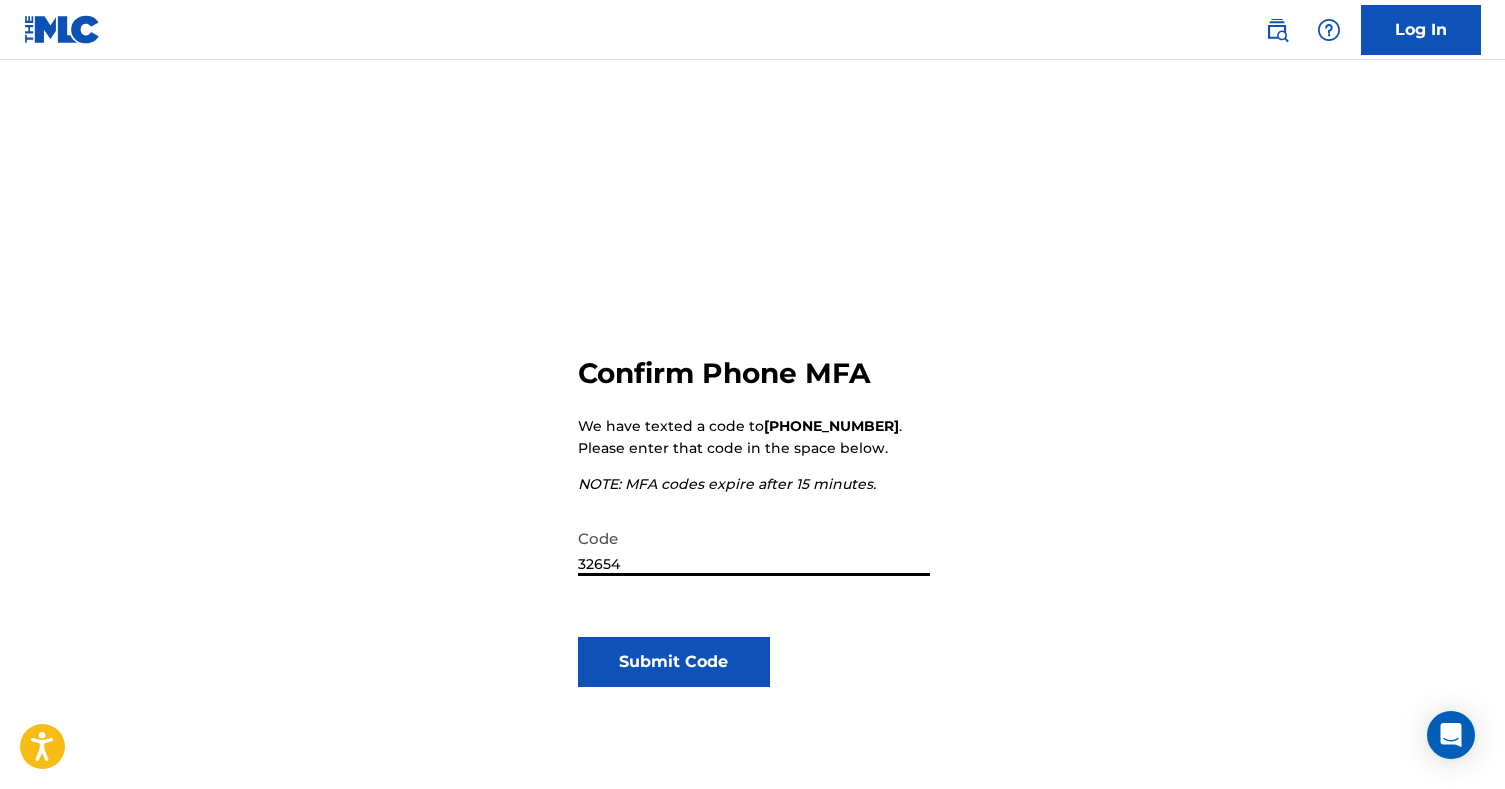 type on "326544" 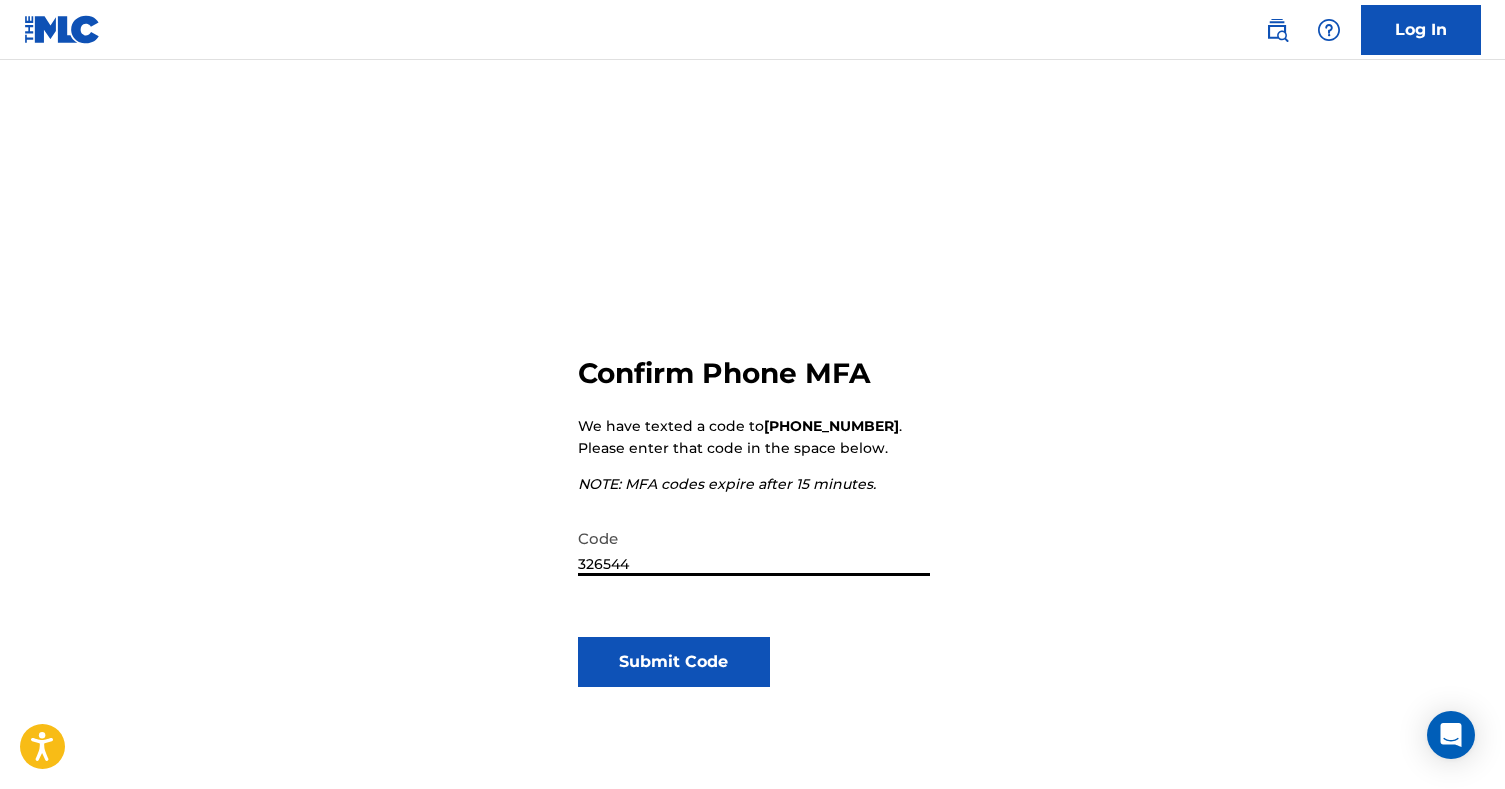 click on "Submit Code" at bounding box center (674, 662) 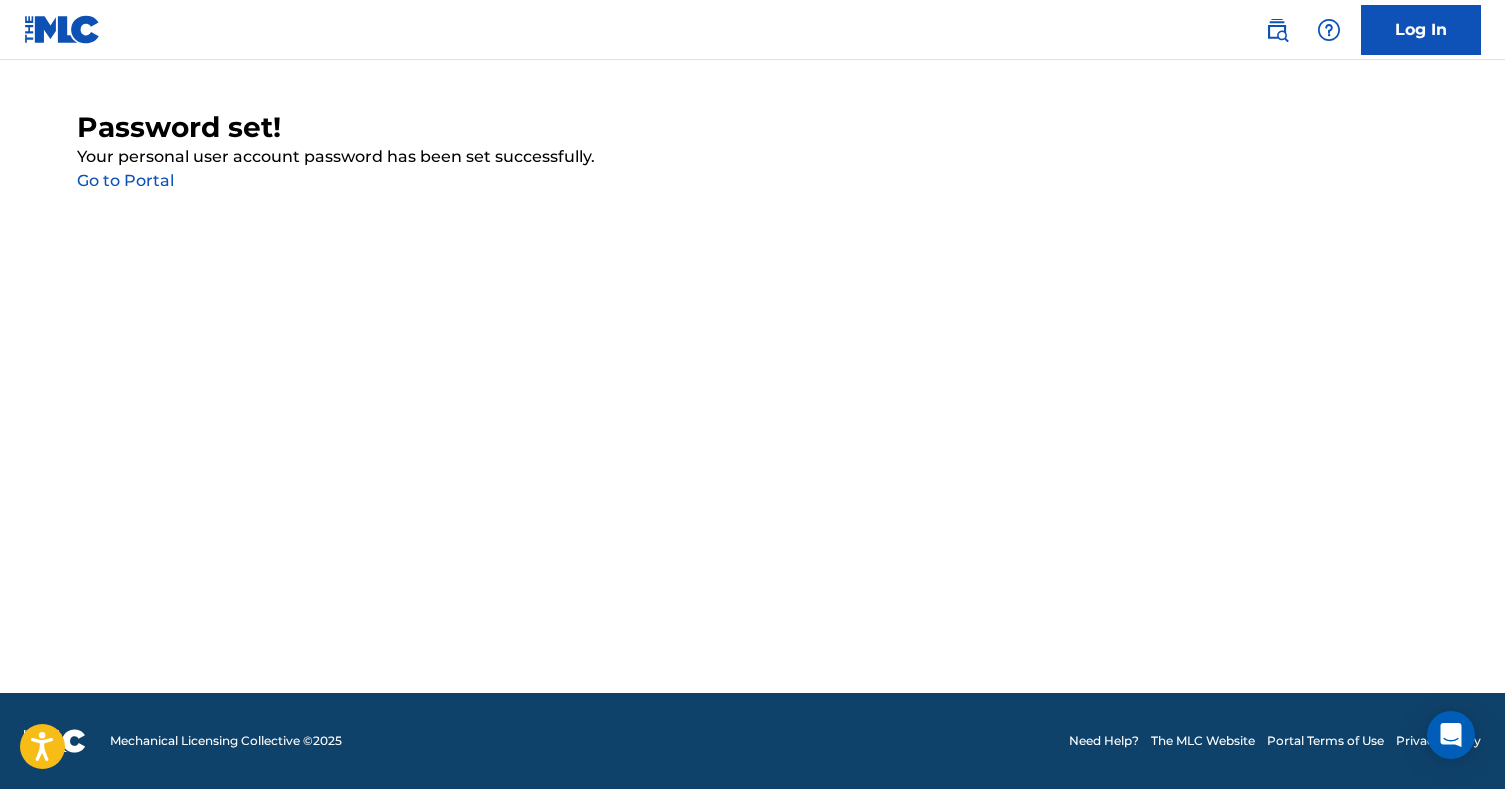 click on "Go to Portal" at bounding box center [125, 180] 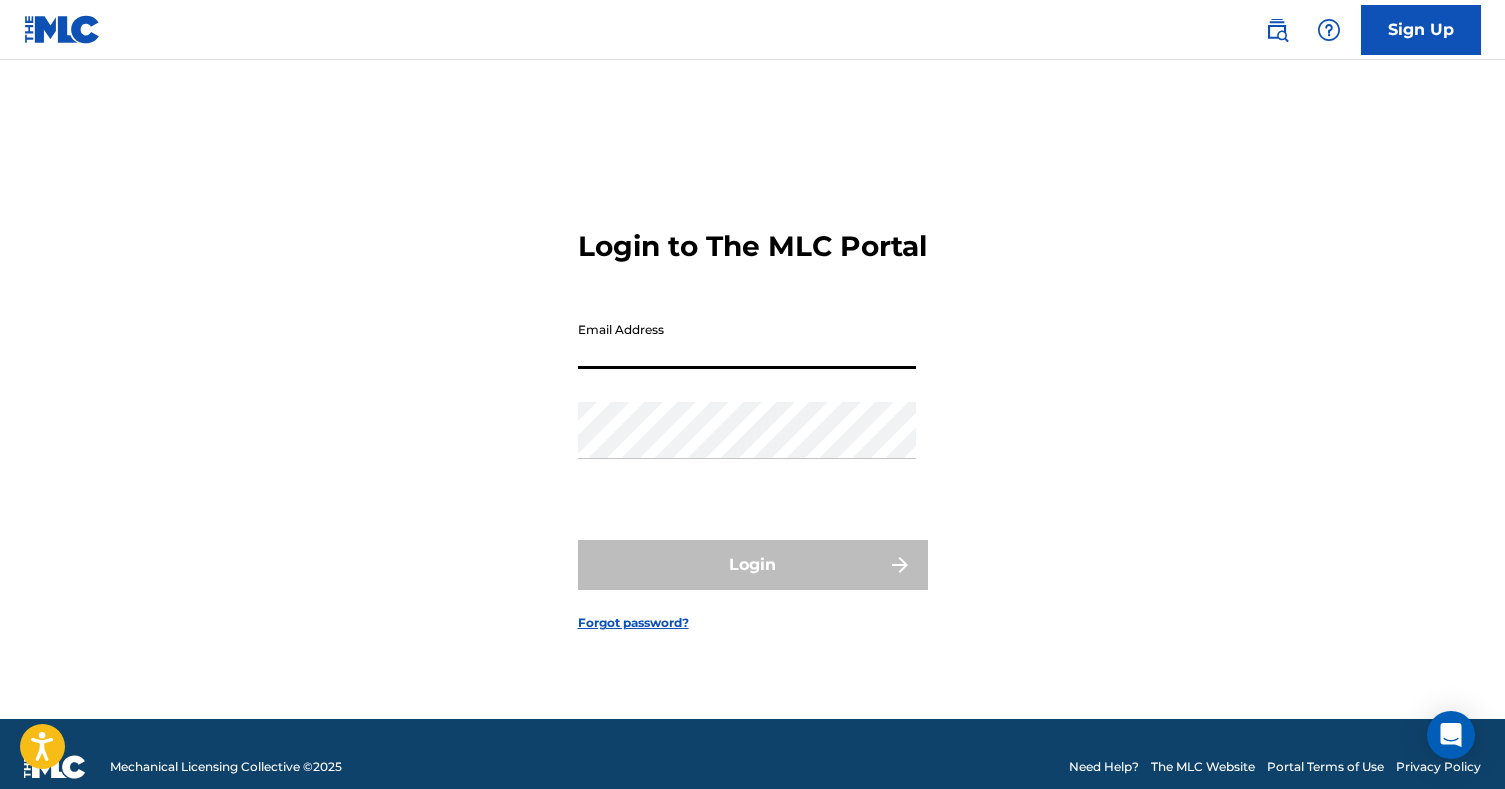 click on "Email Address" at bounding box center [747, 340] 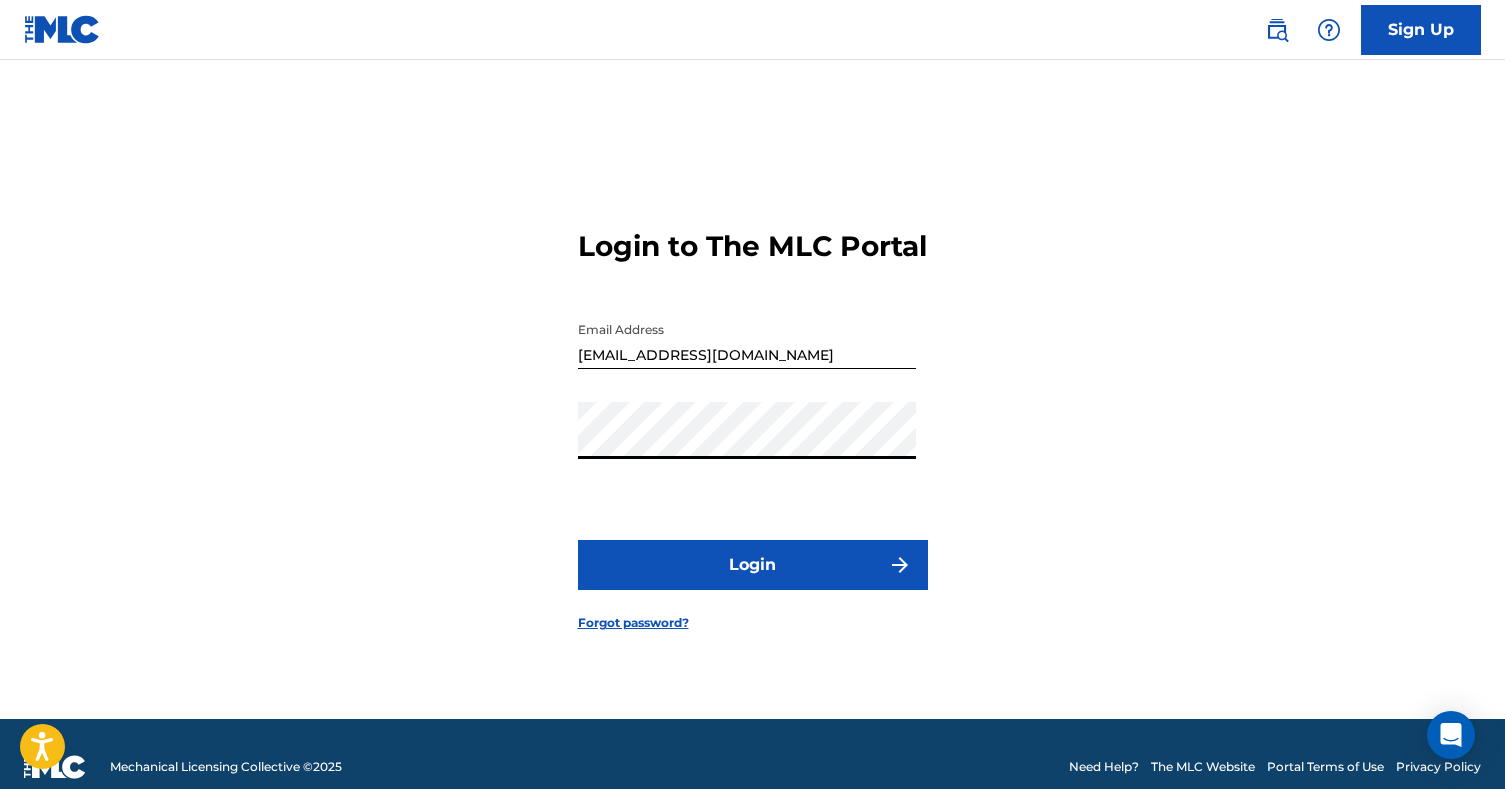 click on "Login" at bounding box center (753, 565) 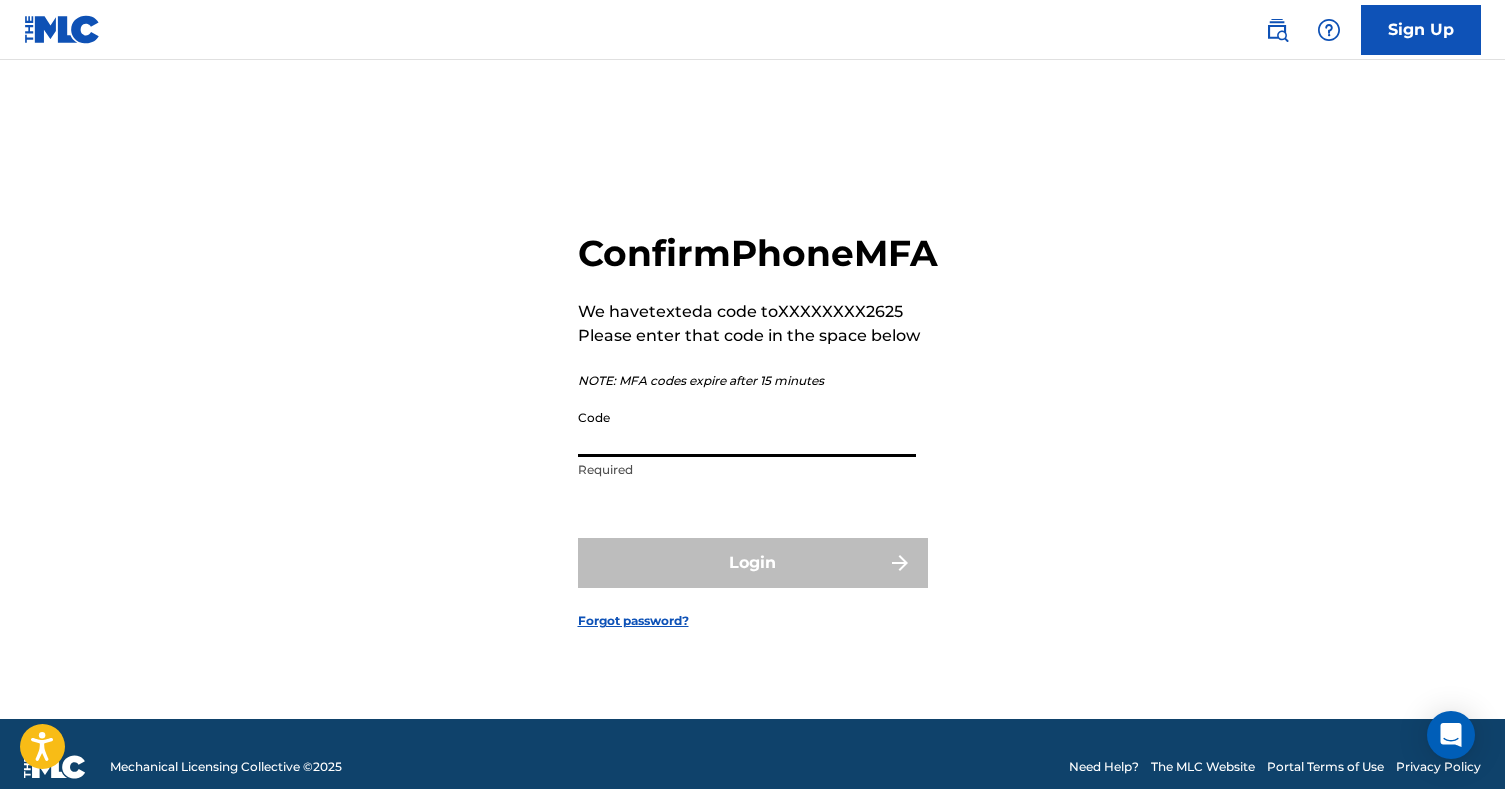 click on "Code" at bounding box center (747, 428) 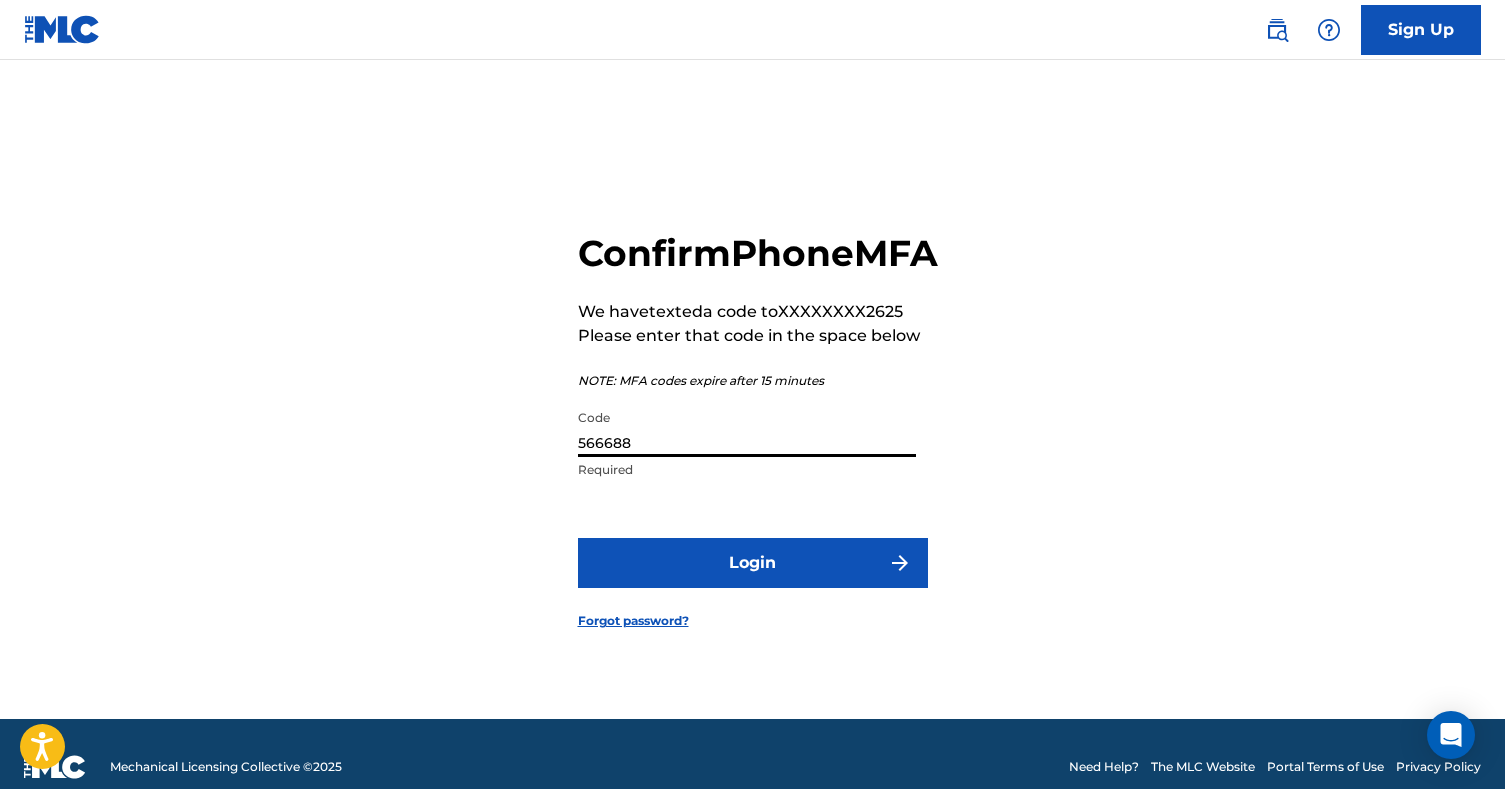 type on "566688" 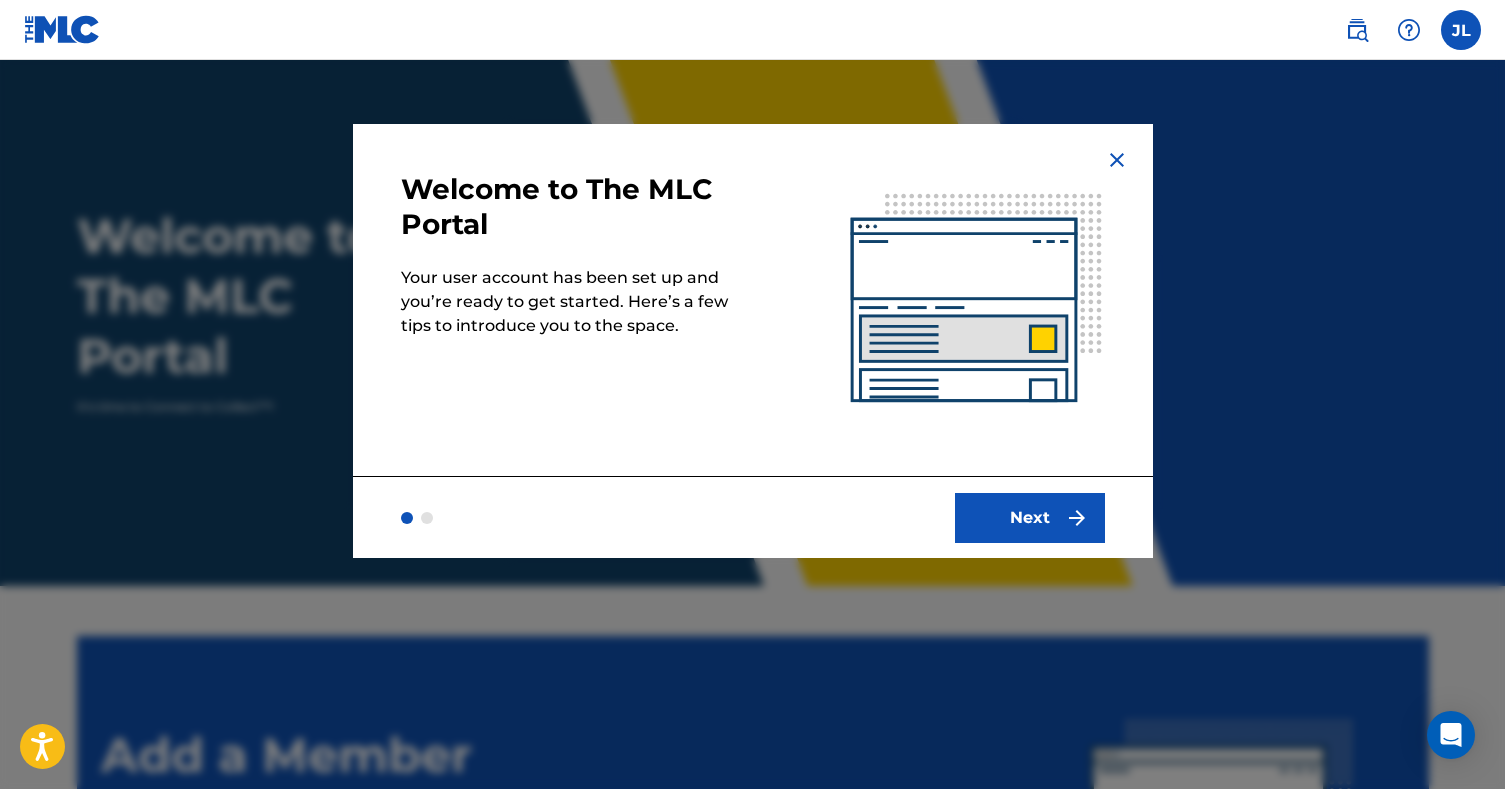 scroll, scrollTop: 0, scrollLeft: 0, axis: both 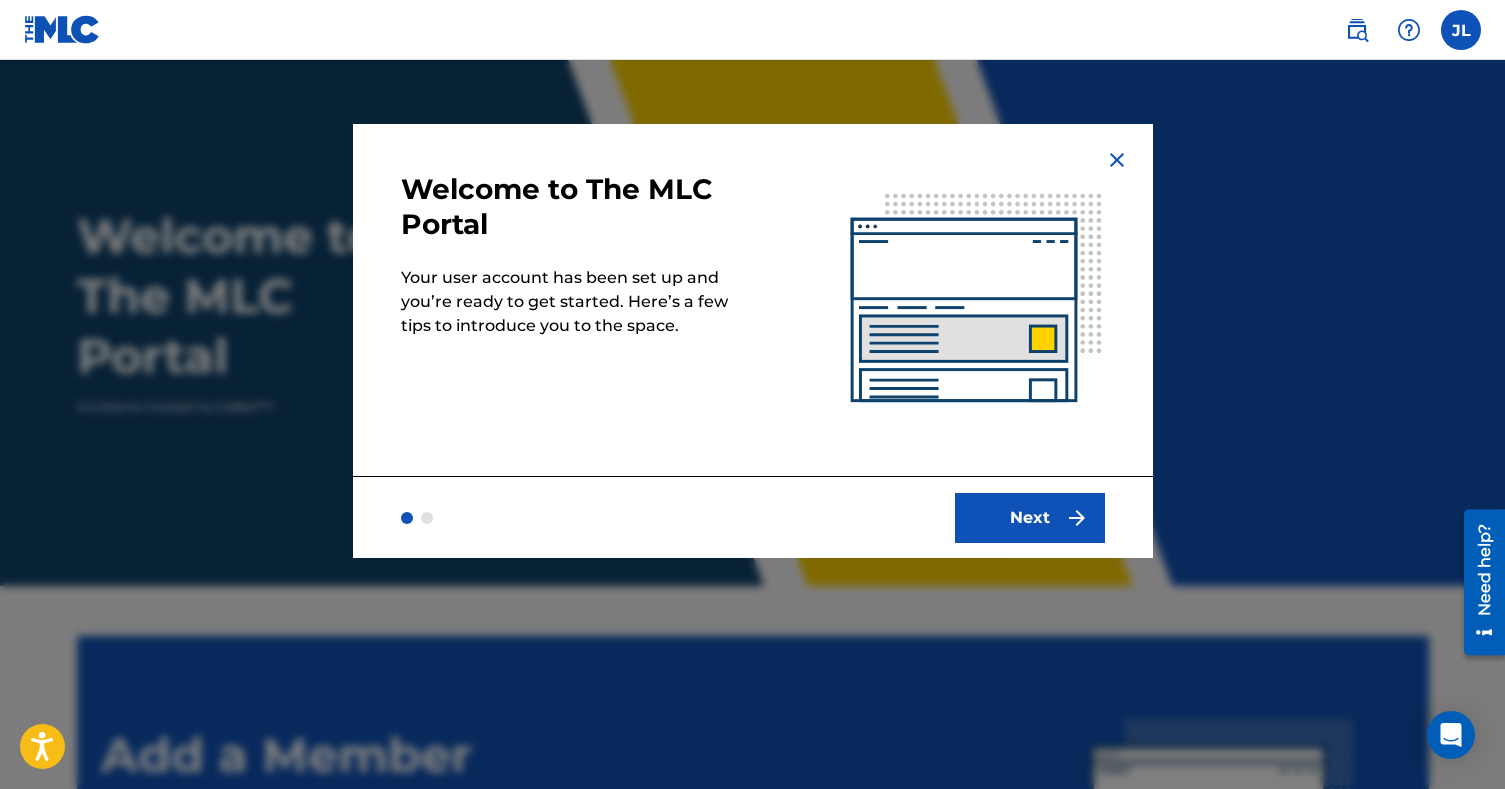 click on "Next" at bounding box center (1030, 518) 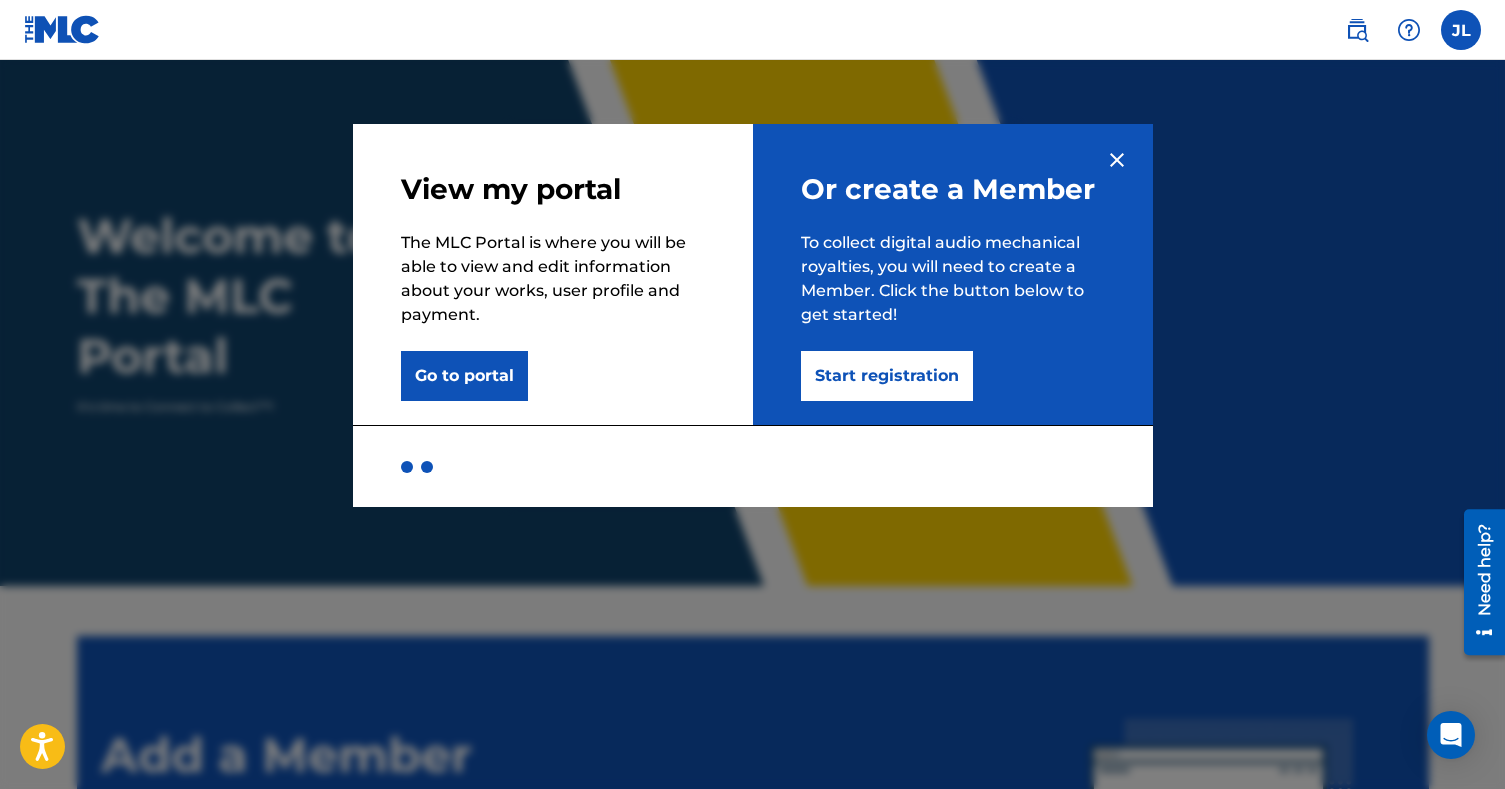 click on "Start registration" at bounding box center [887, 376] 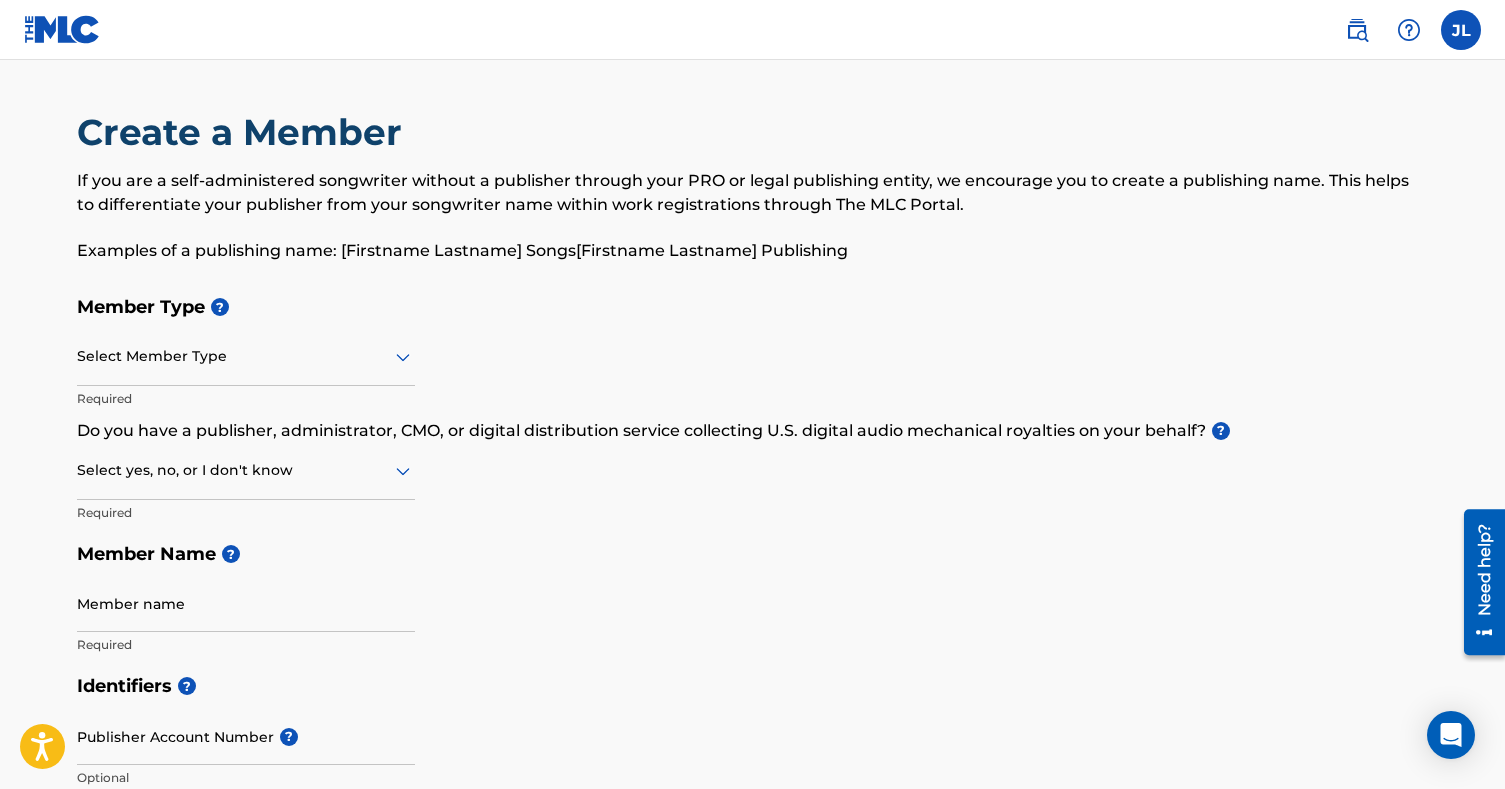 click at bounding box center [246, 356] 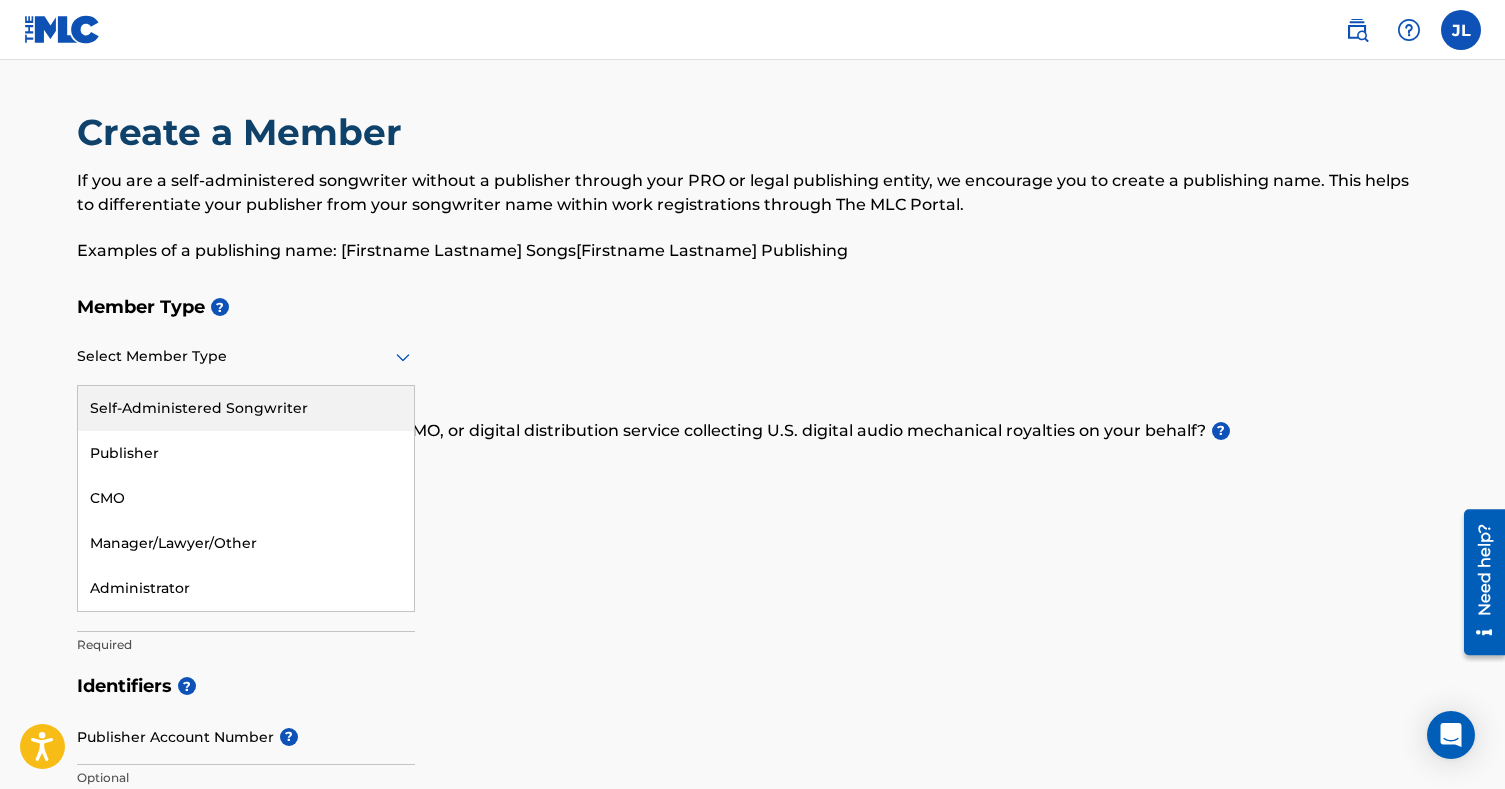 click on "Self-Administered Songwriter" at bounding box center (246, 408) 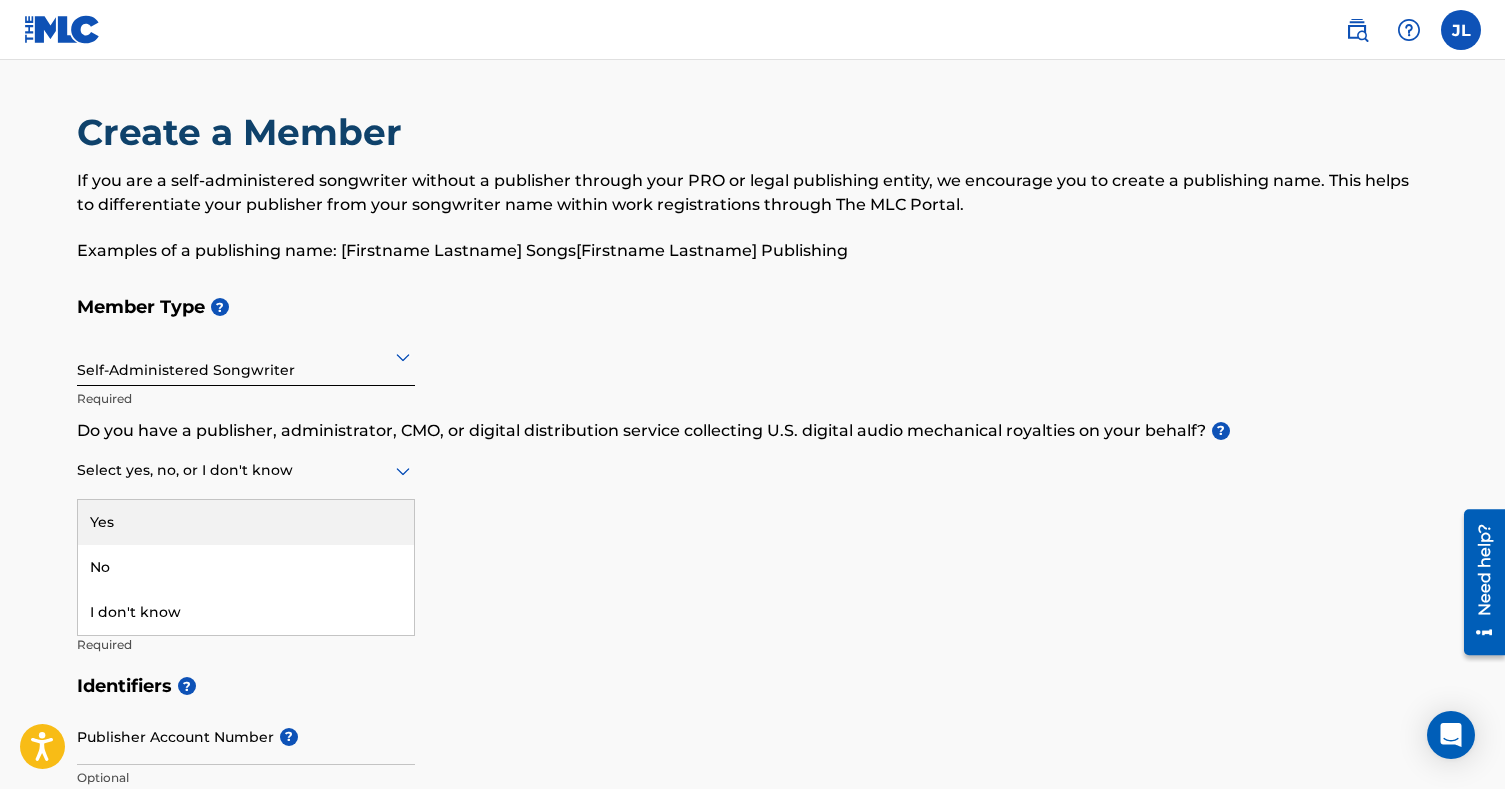 click on "Select yes, no, or I don't know" at bounding box center (246, 471) 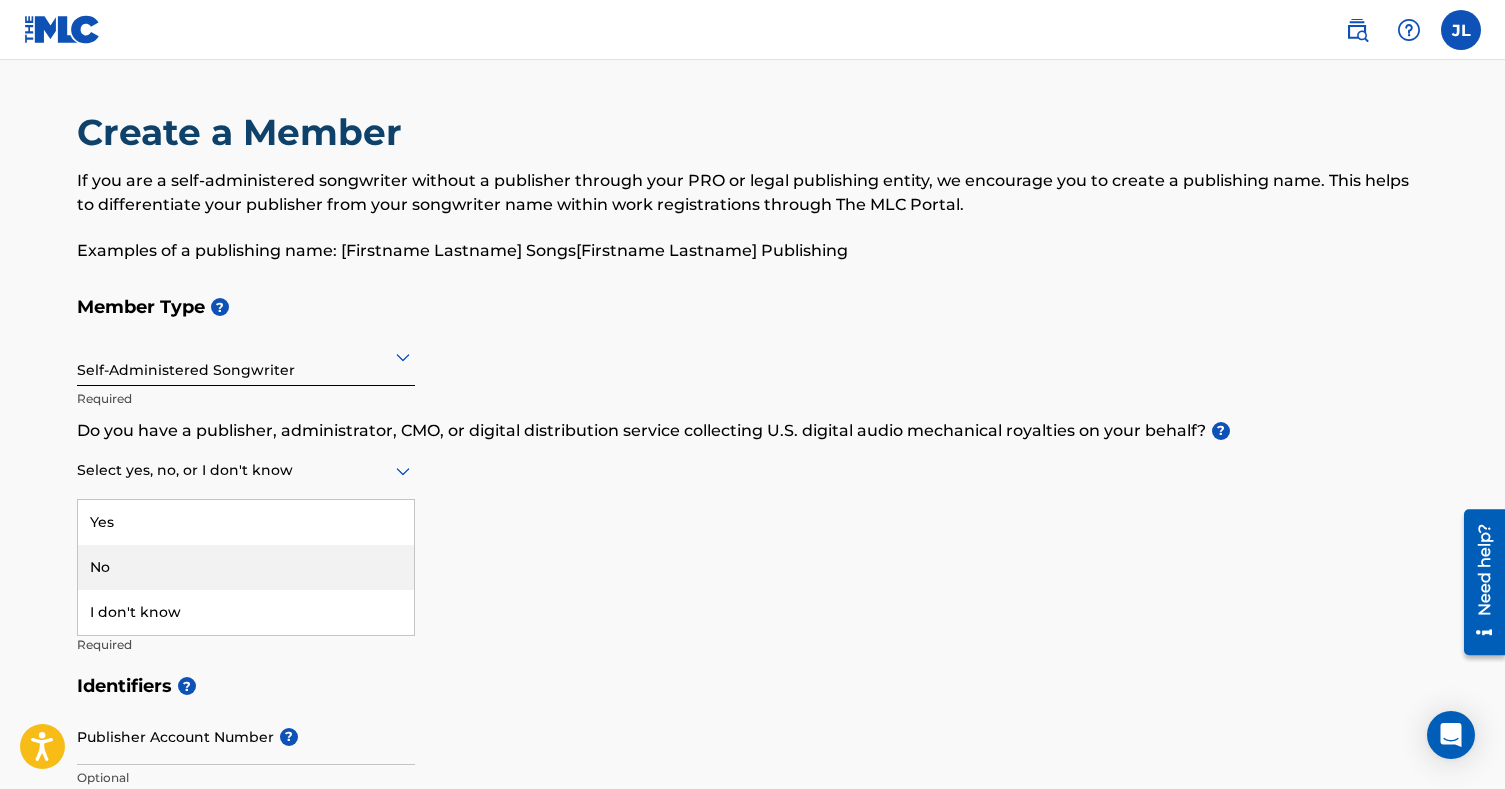 click on "No" at bounding box center [246, 567] 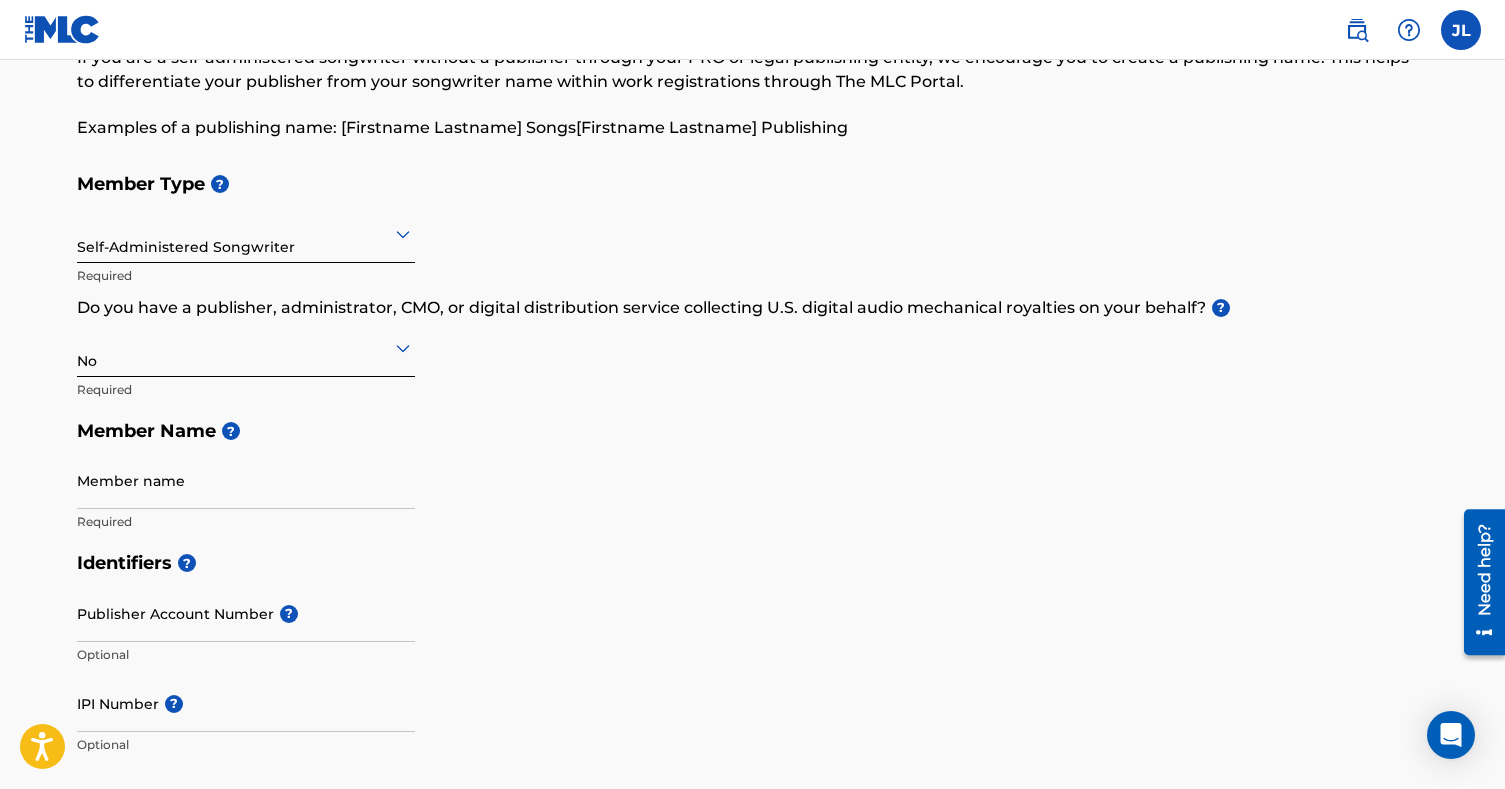 scroll, scrollTop: 141, scrollLeft: 0, axis: vertical 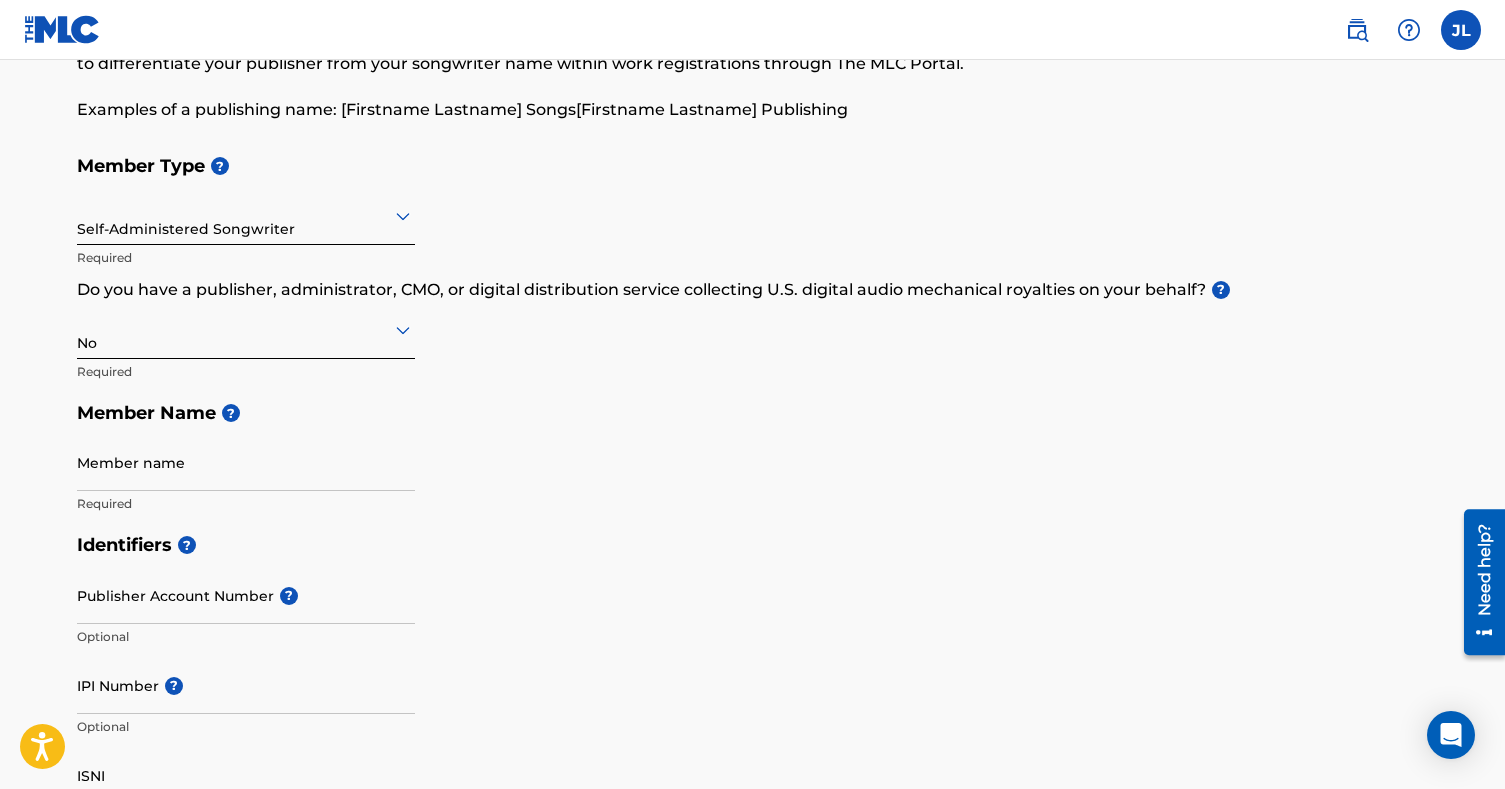click on "Member name" at bounding box center [246, 462] 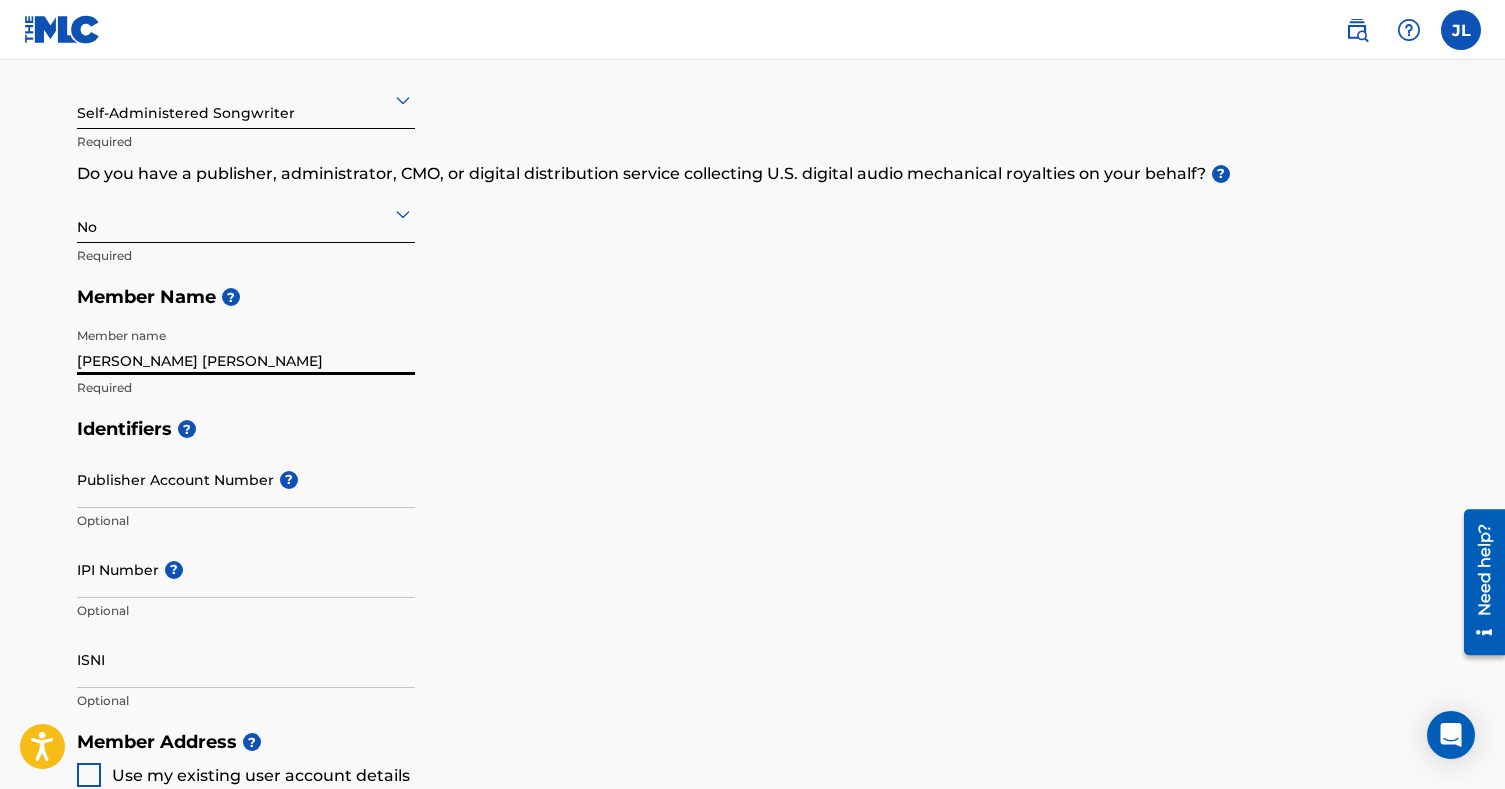 scroll, scrollTop: 265, scrollLeft: 0, axis: vertical 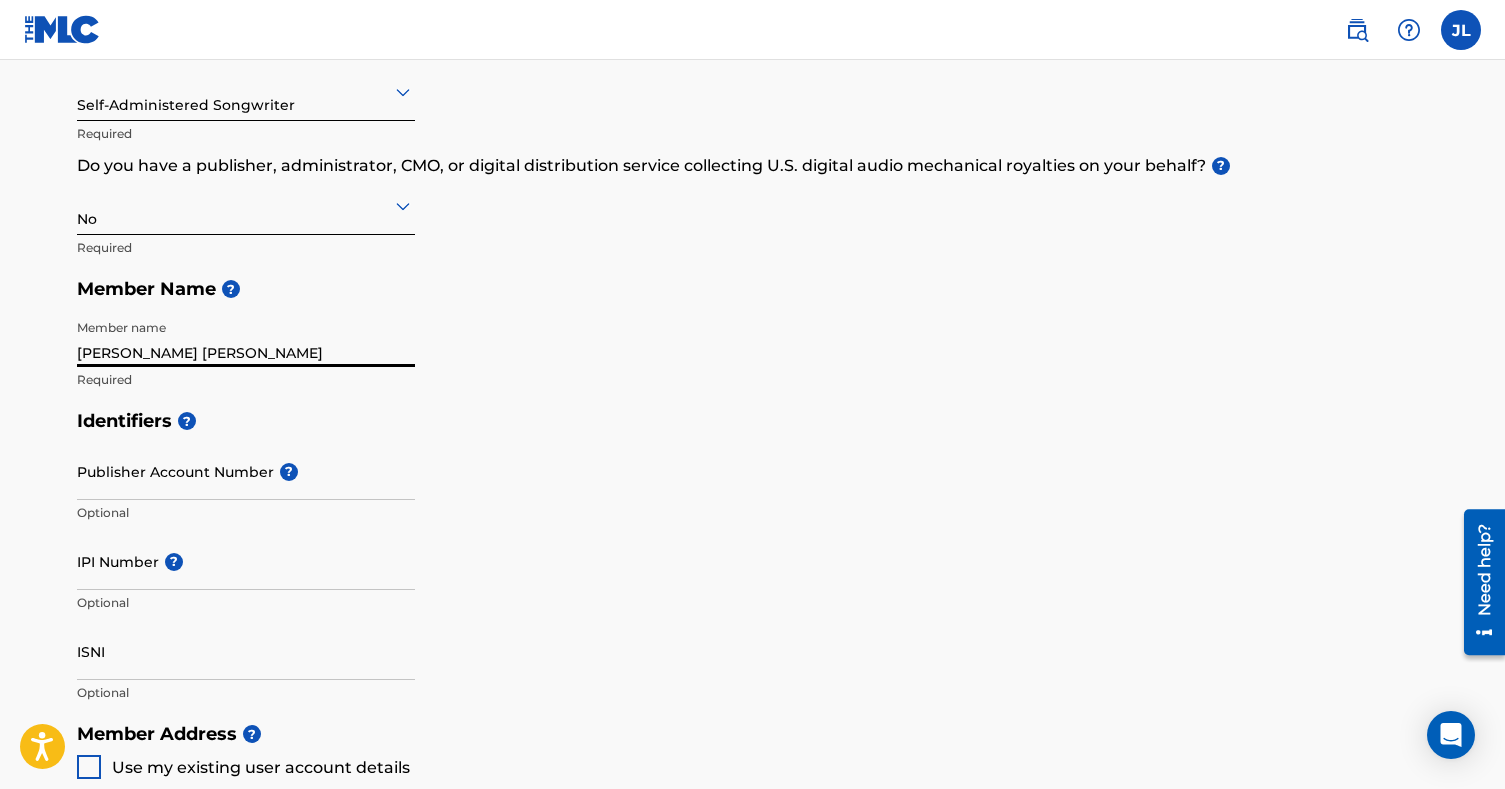 type on "Jonathan Aaron Levine" 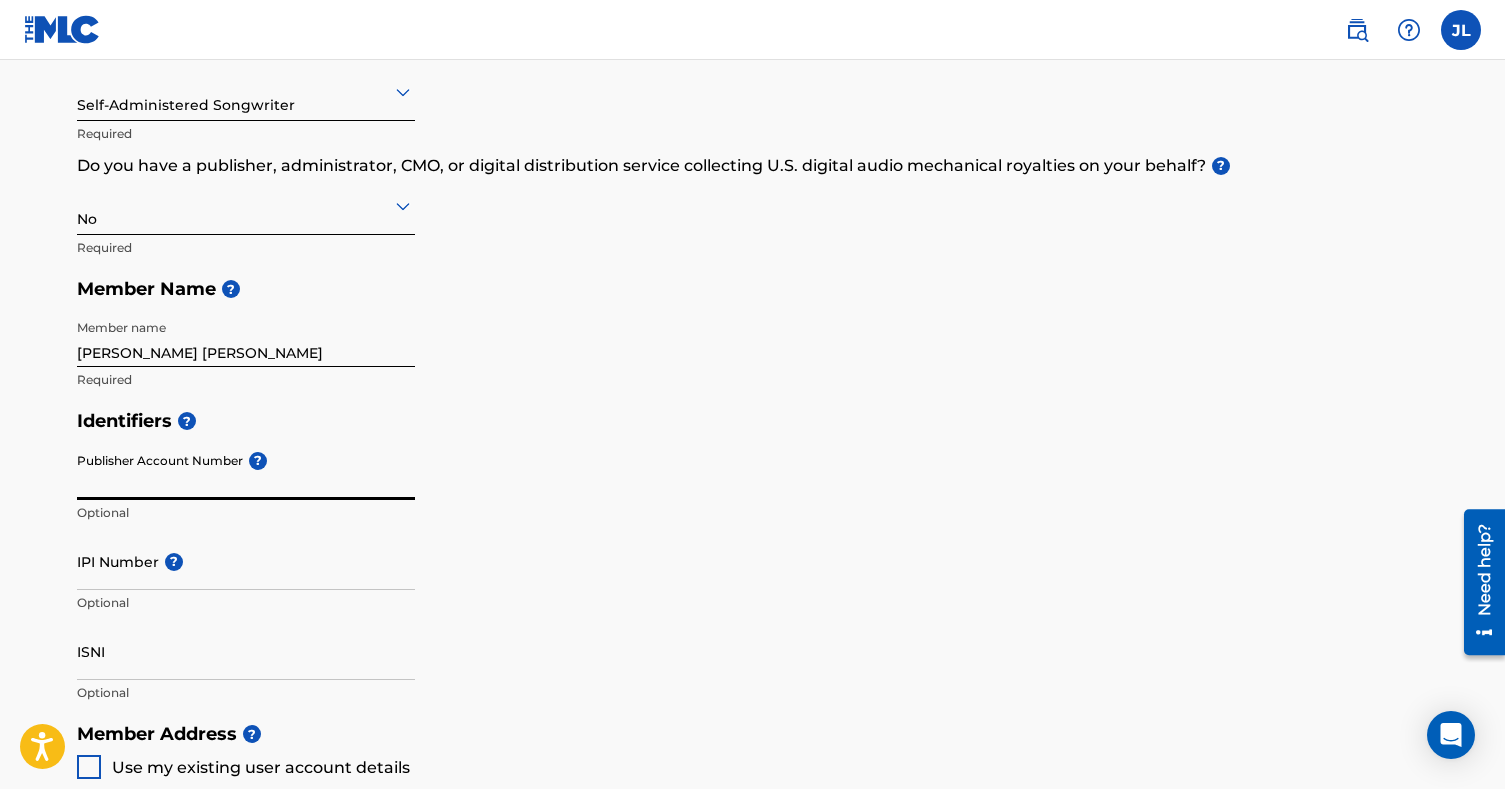 click on "Publisher Account Number ?" at bounding box center [246, 471] 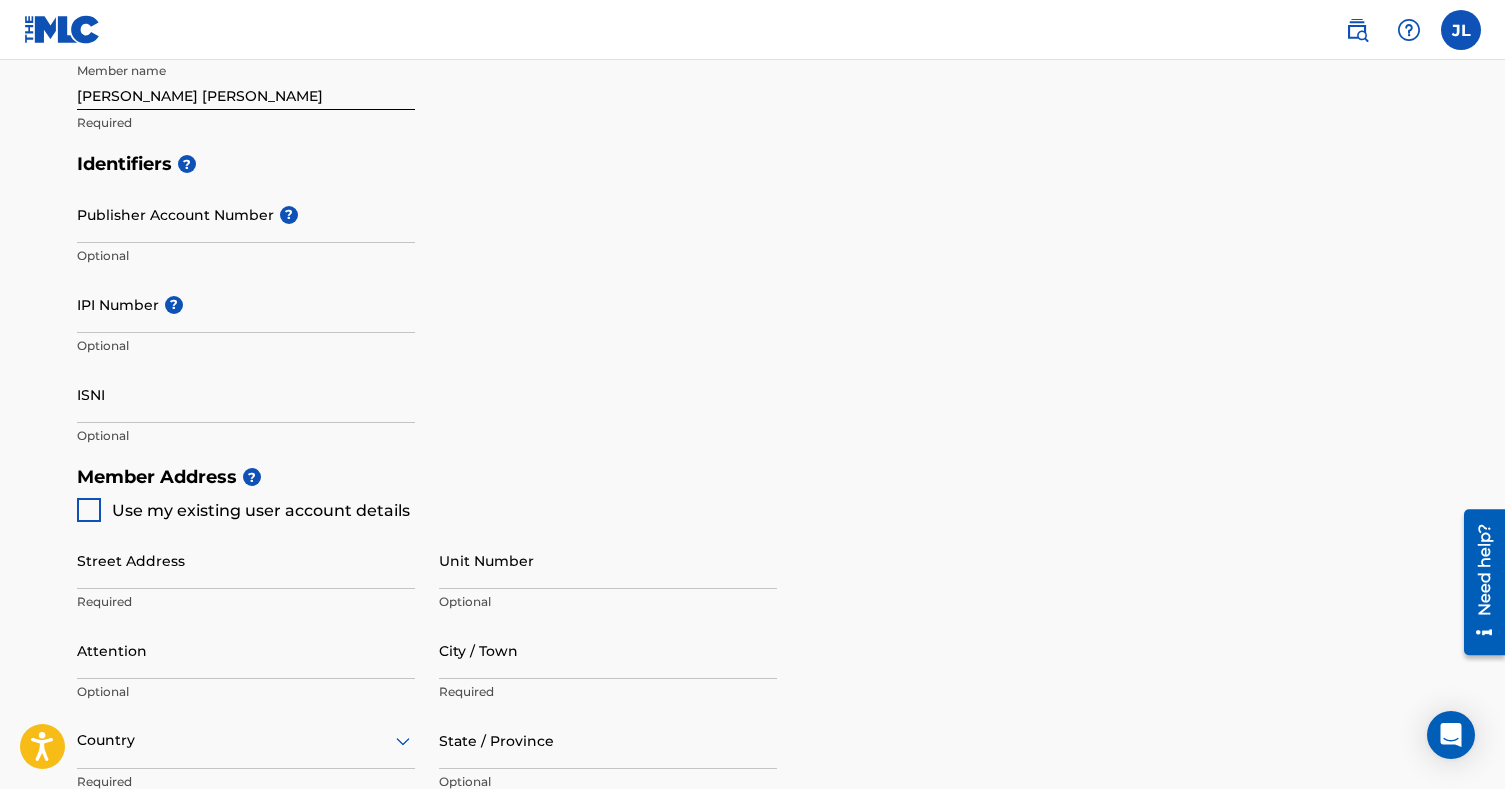 scroll, scrollTop: 552, scrollLeft: 0, axis: vertical 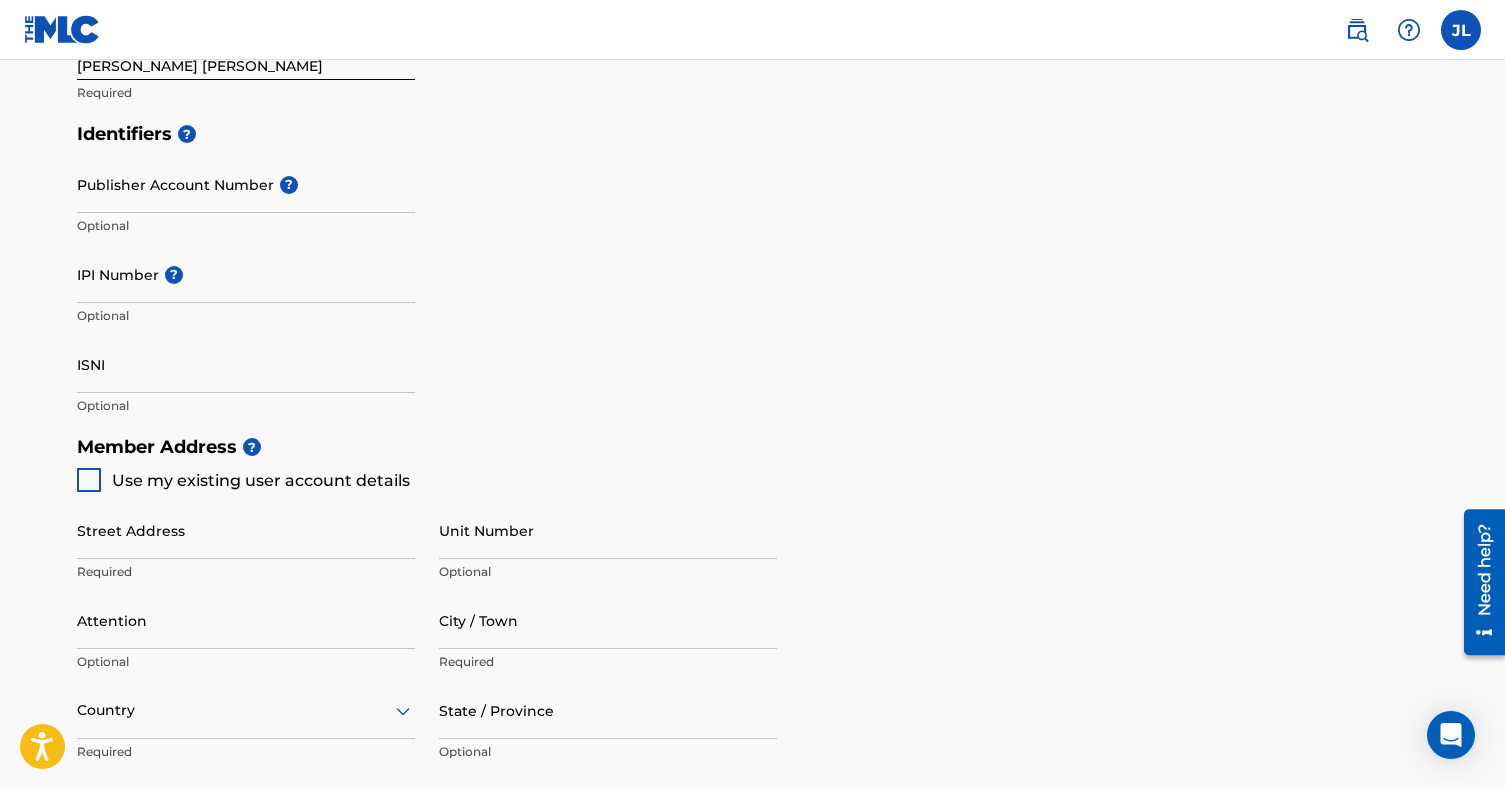 click on "Use my existing user account details" at bounding box center (261, 480) 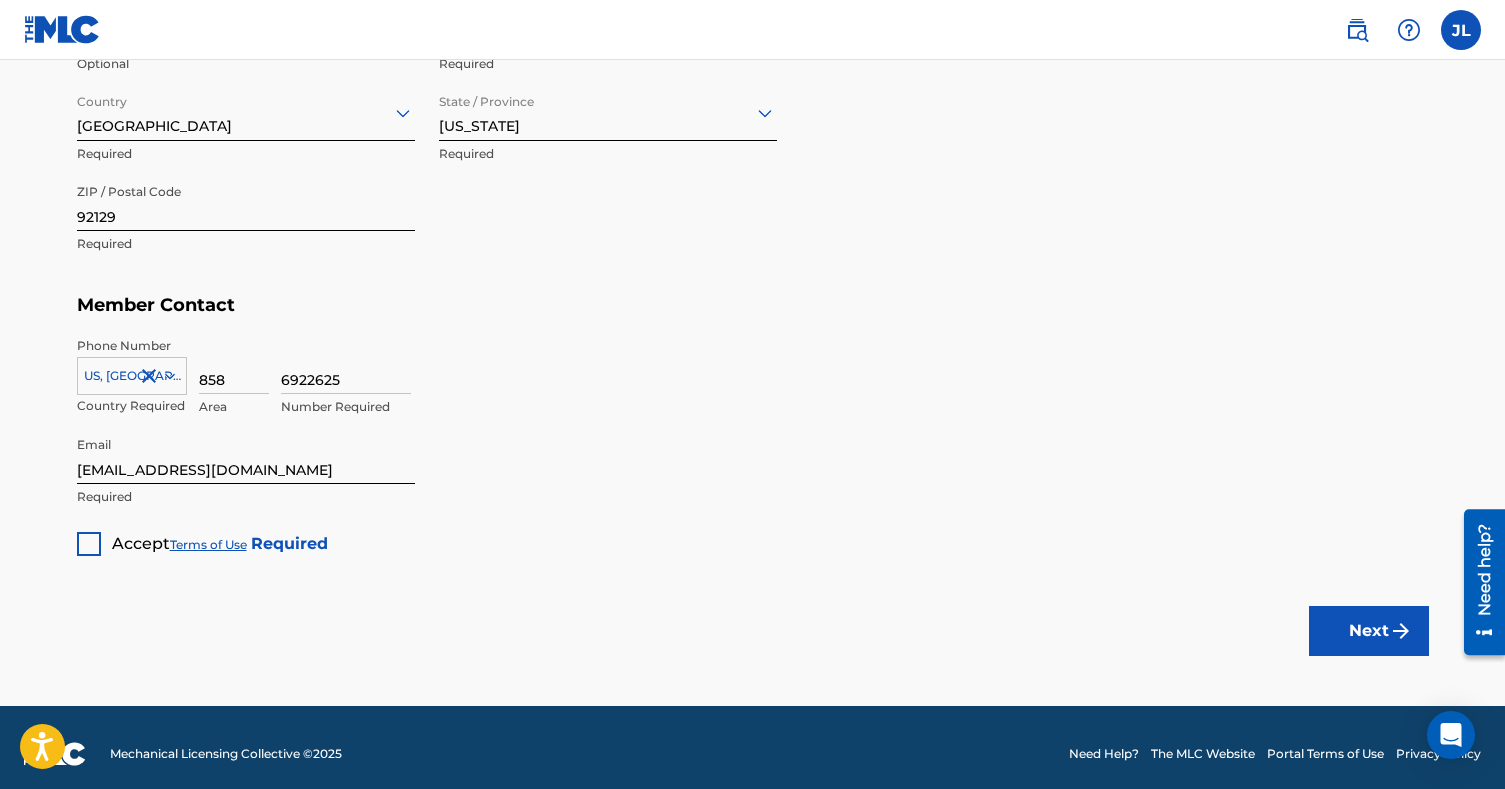 scroll, scrollTop: 1162, scrollLeft: 0, axis: vertical 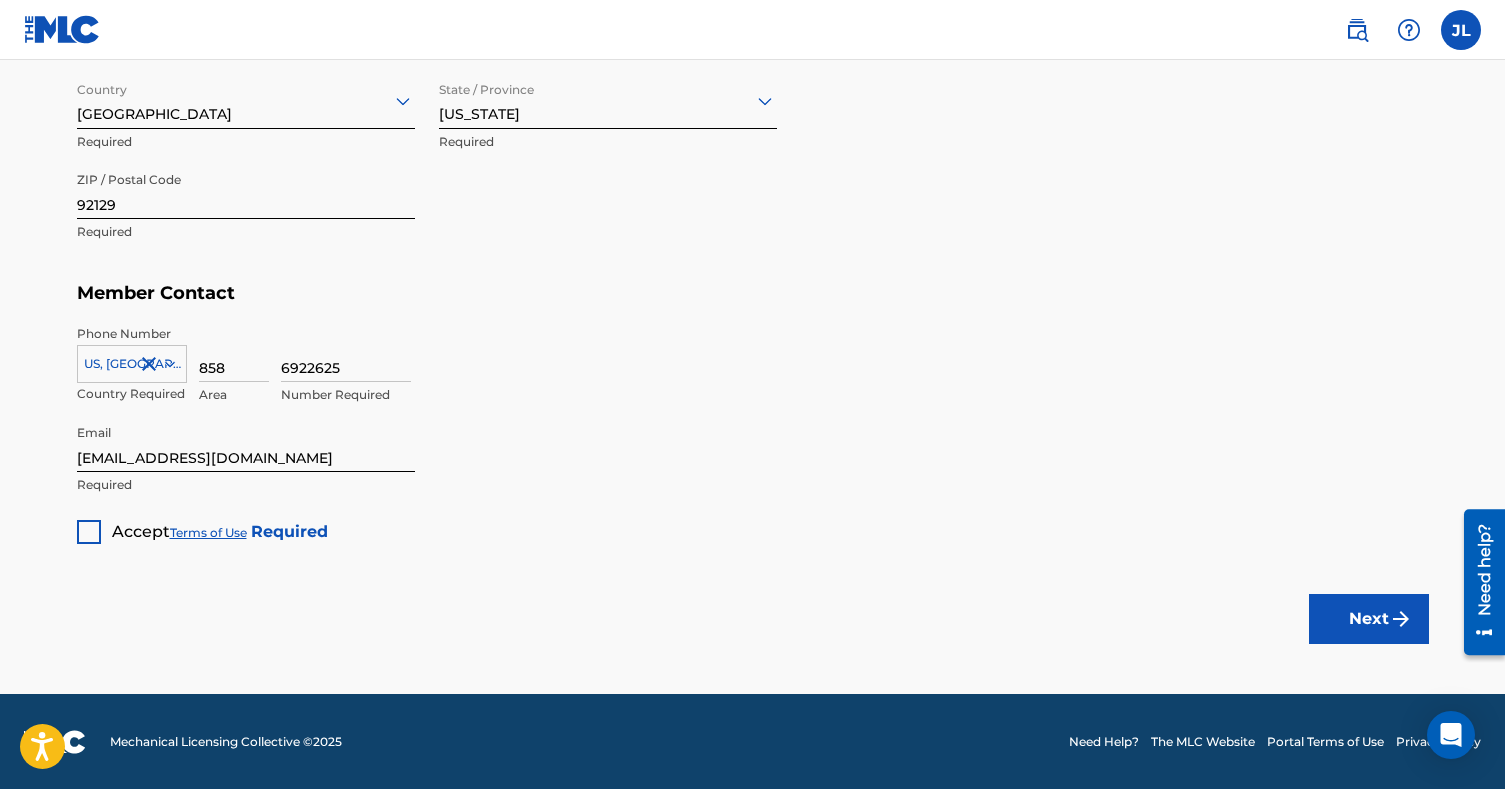 click at bounding box center [89, 532] 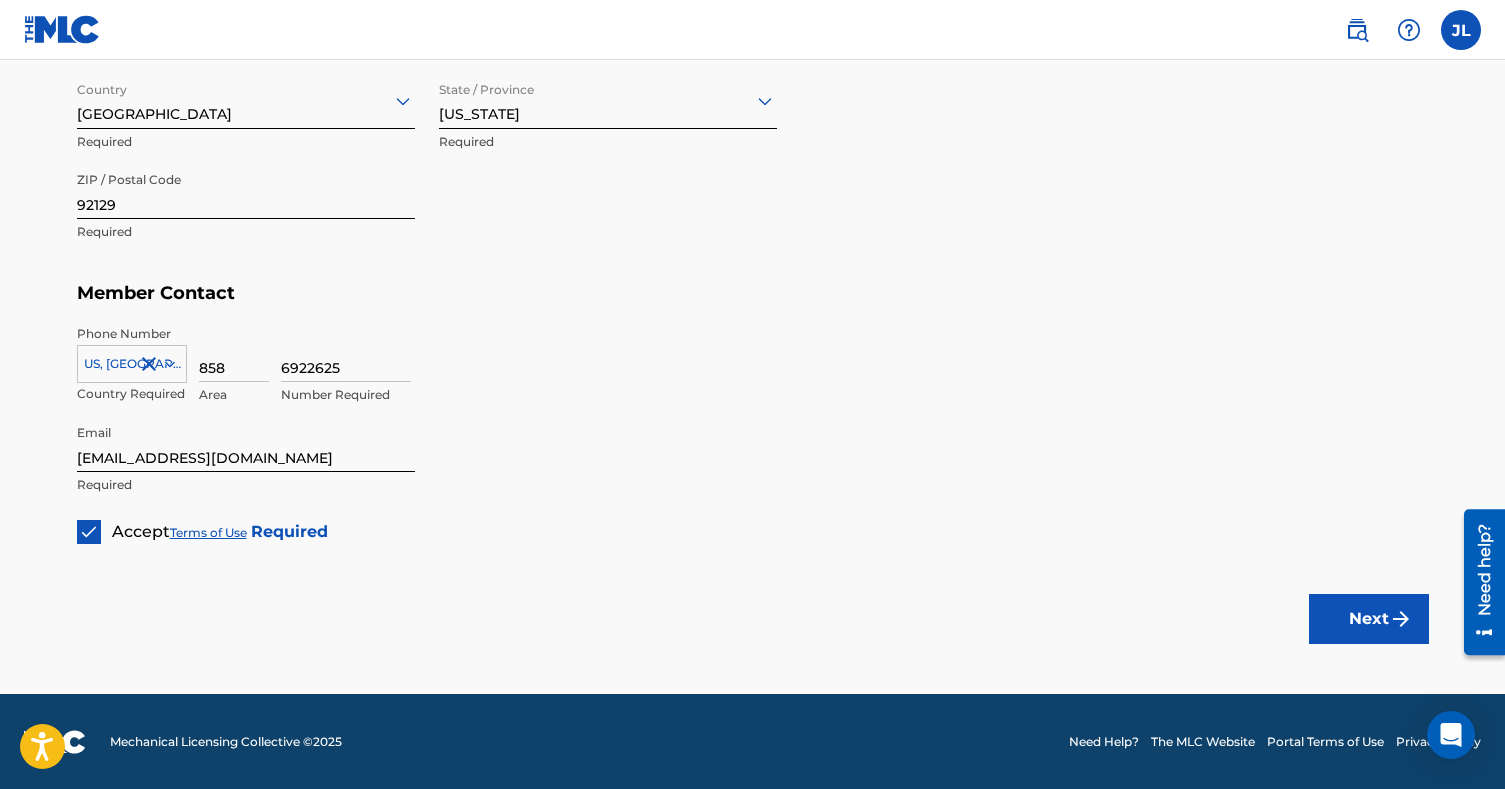 click on "Terms of Use" at bounding box center (208, 532) 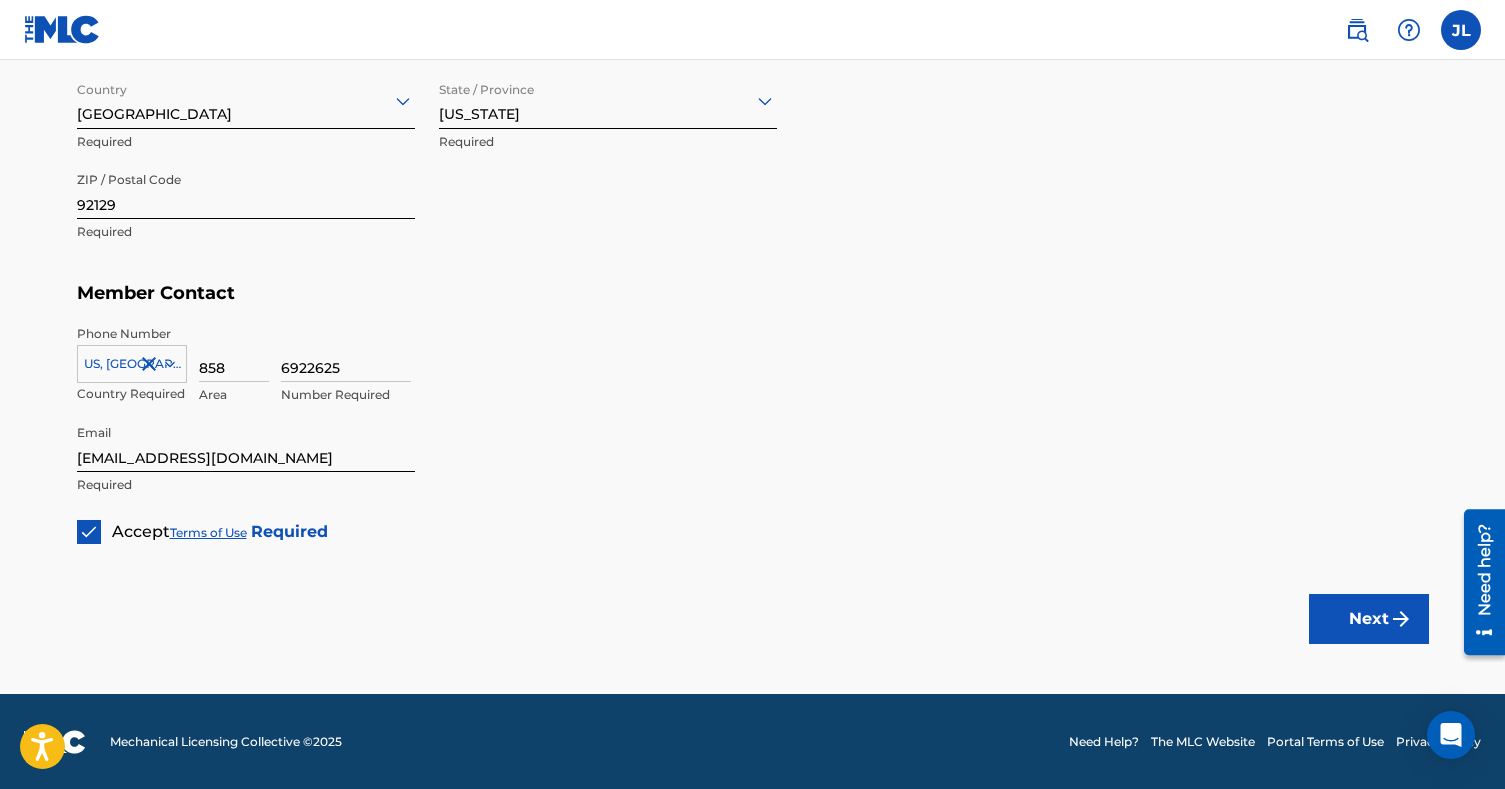 click on "Next" at bounding box center (1369, 619) 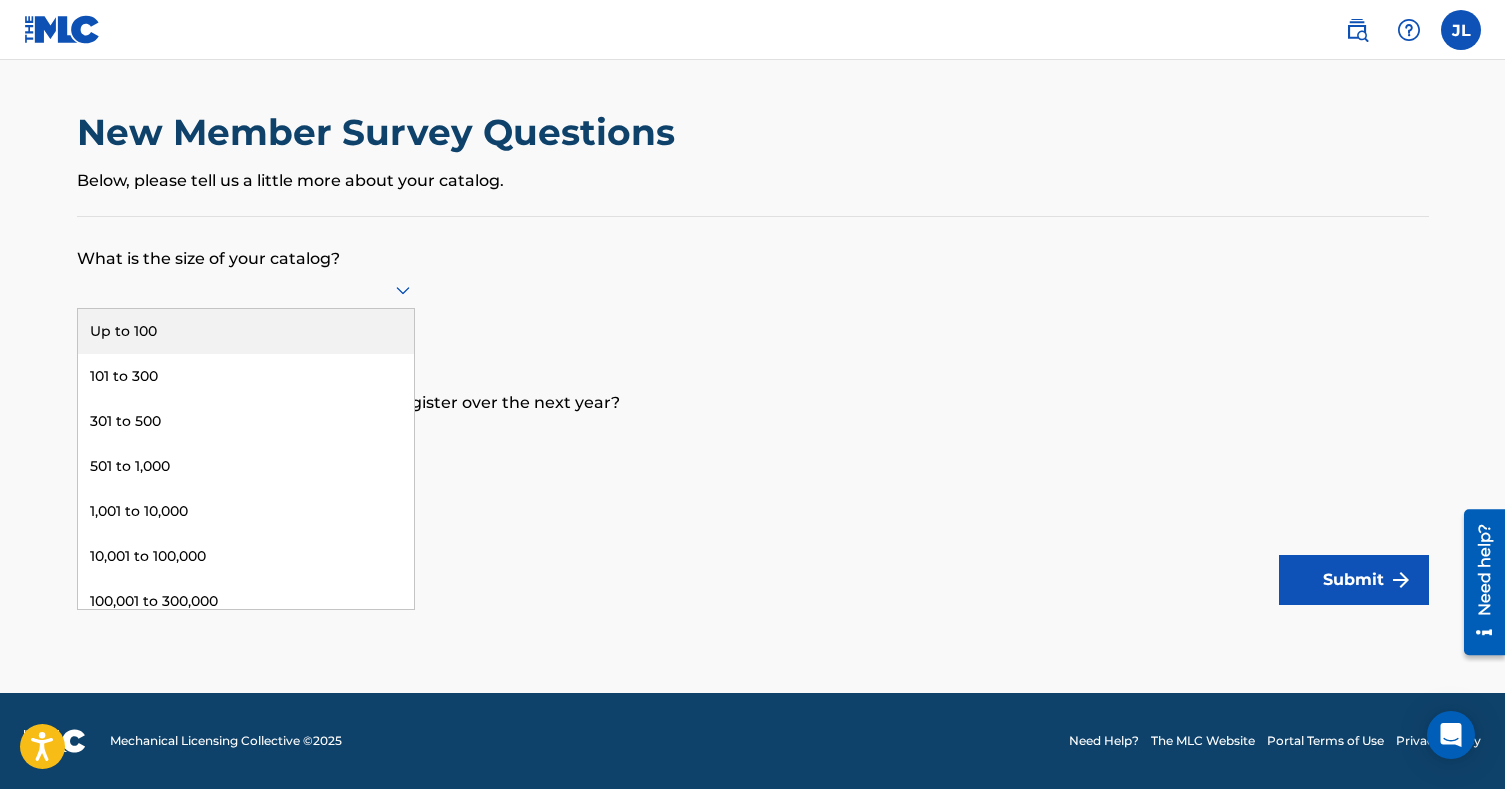 click at bounding box center [246, 289] 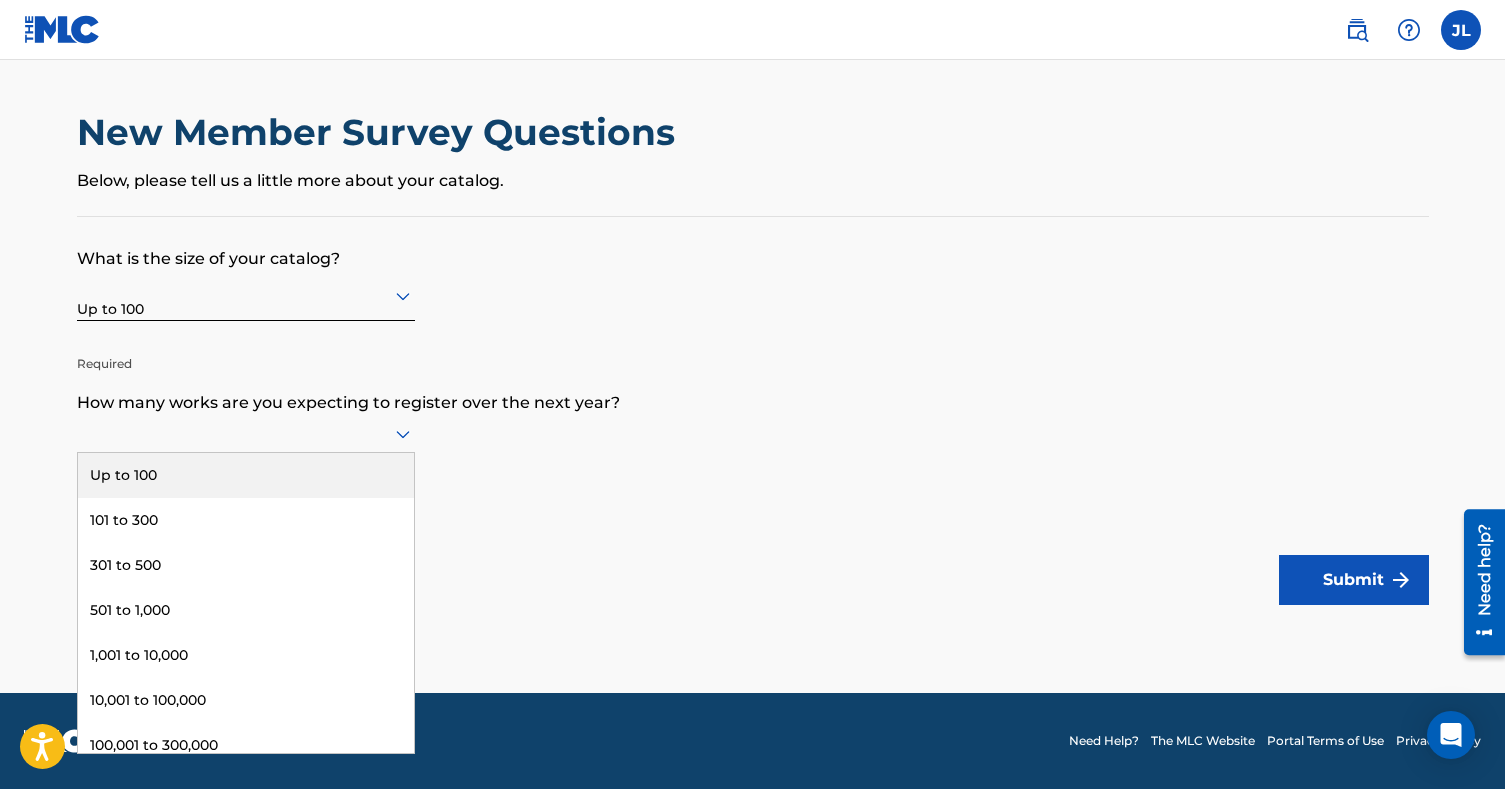 click at bounding box center [246, 434] 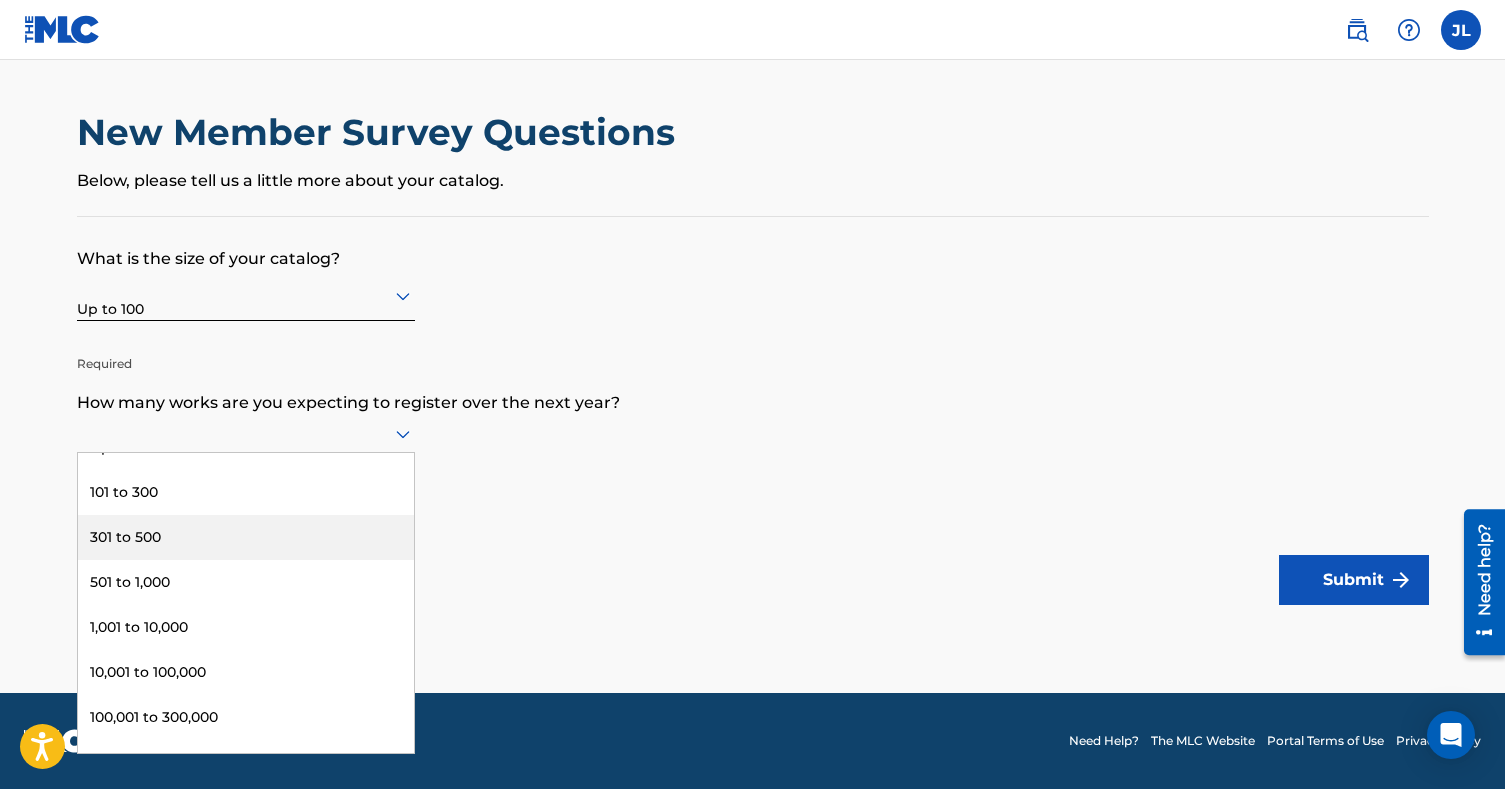 scroll, scrollTop: 0, scrollLeft: 0, axis: both 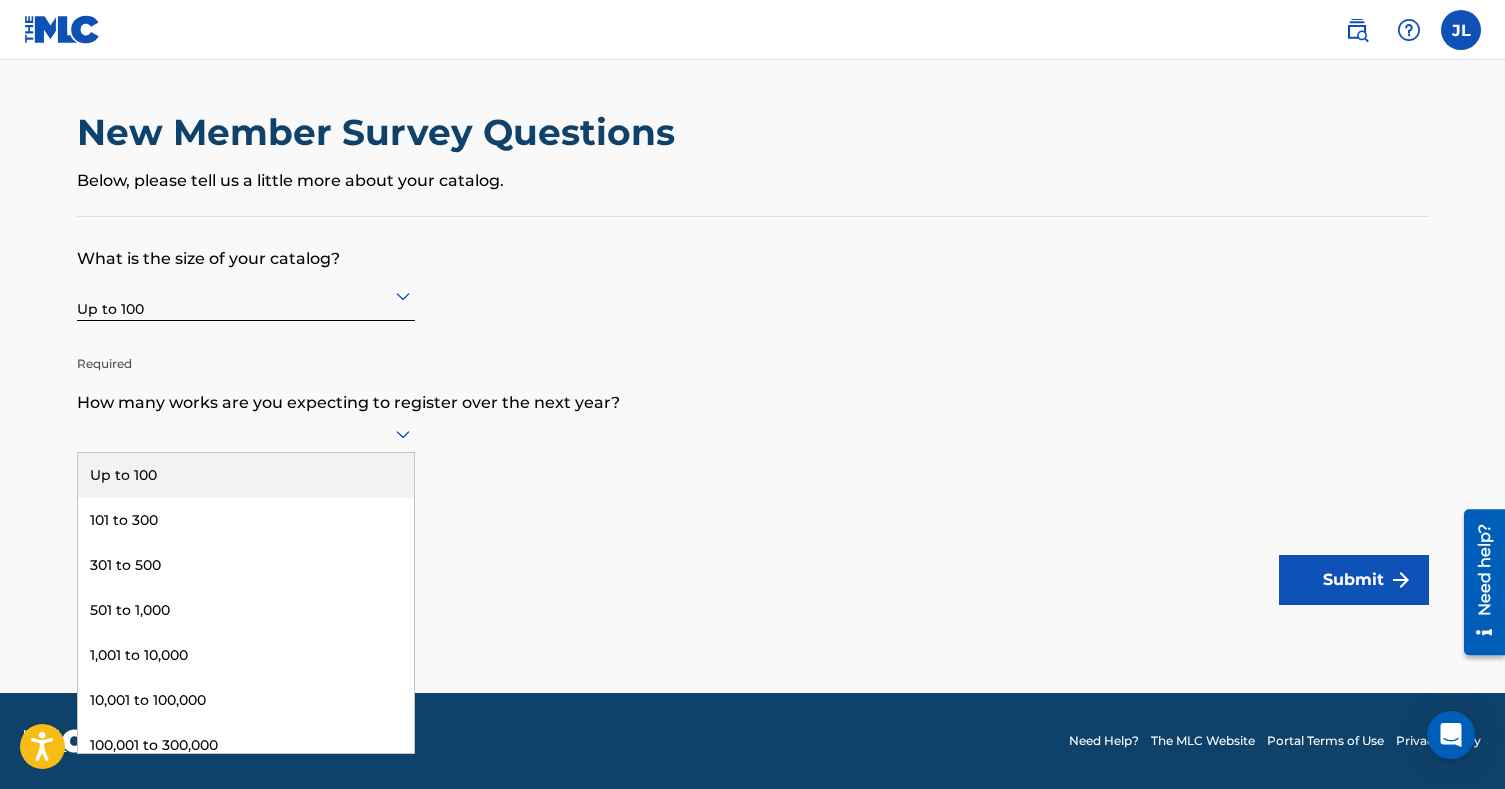 click on "Up to 100" at bounding box center (246, 475) 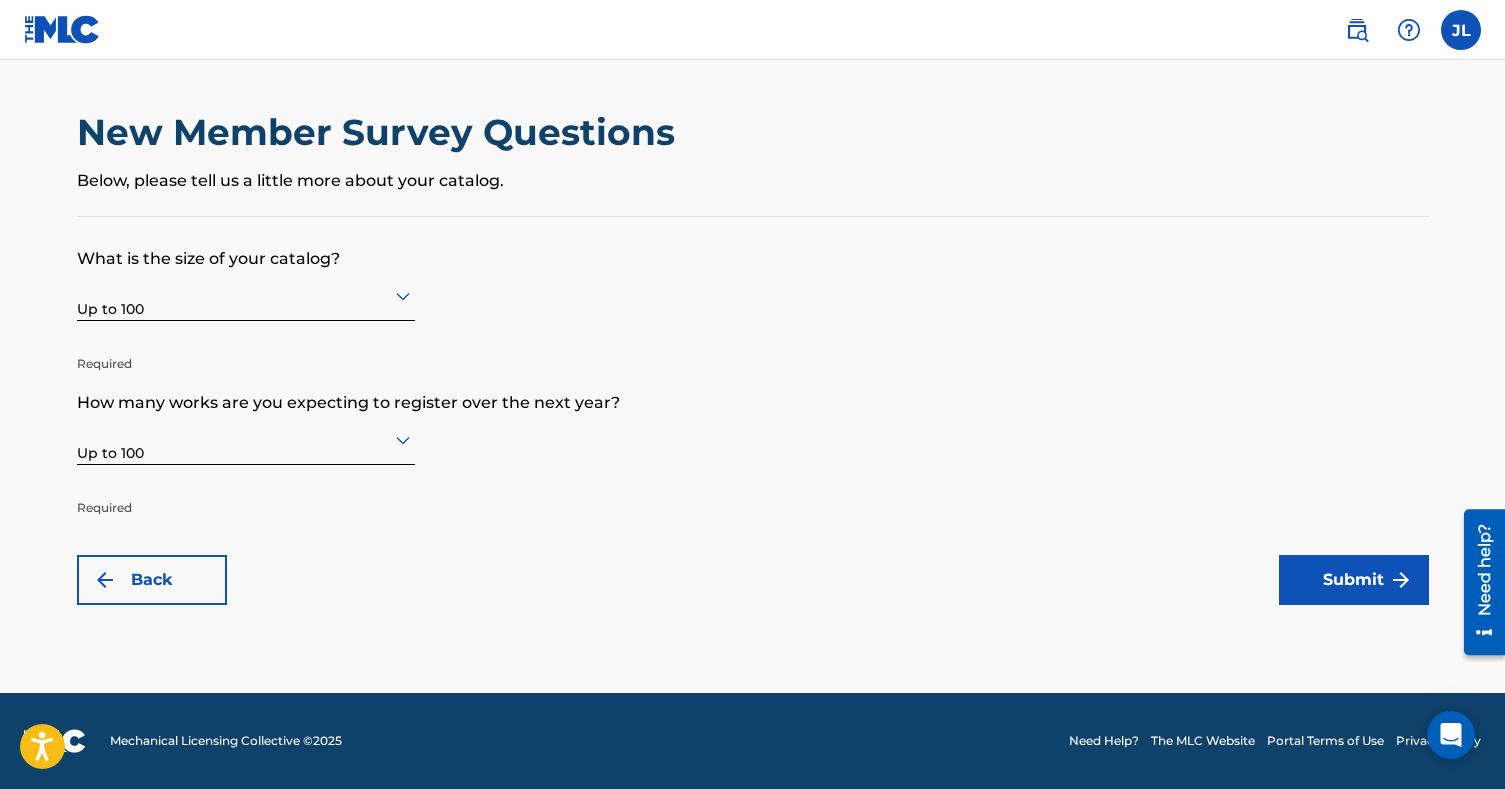 click on "Submit" at bounding box center (1354, 580) 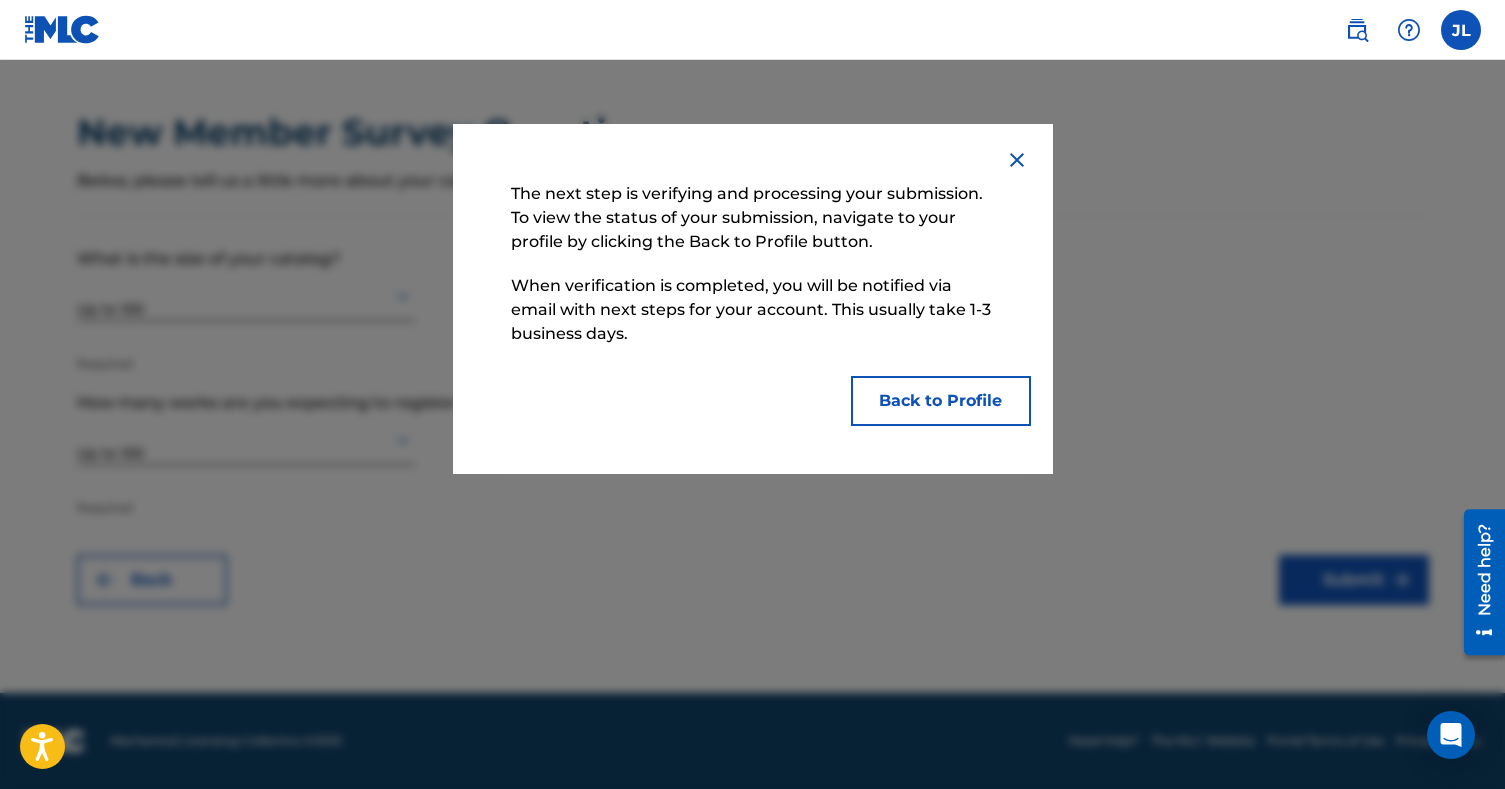 click on "Back to Profile" at bounding box center [941, 401] 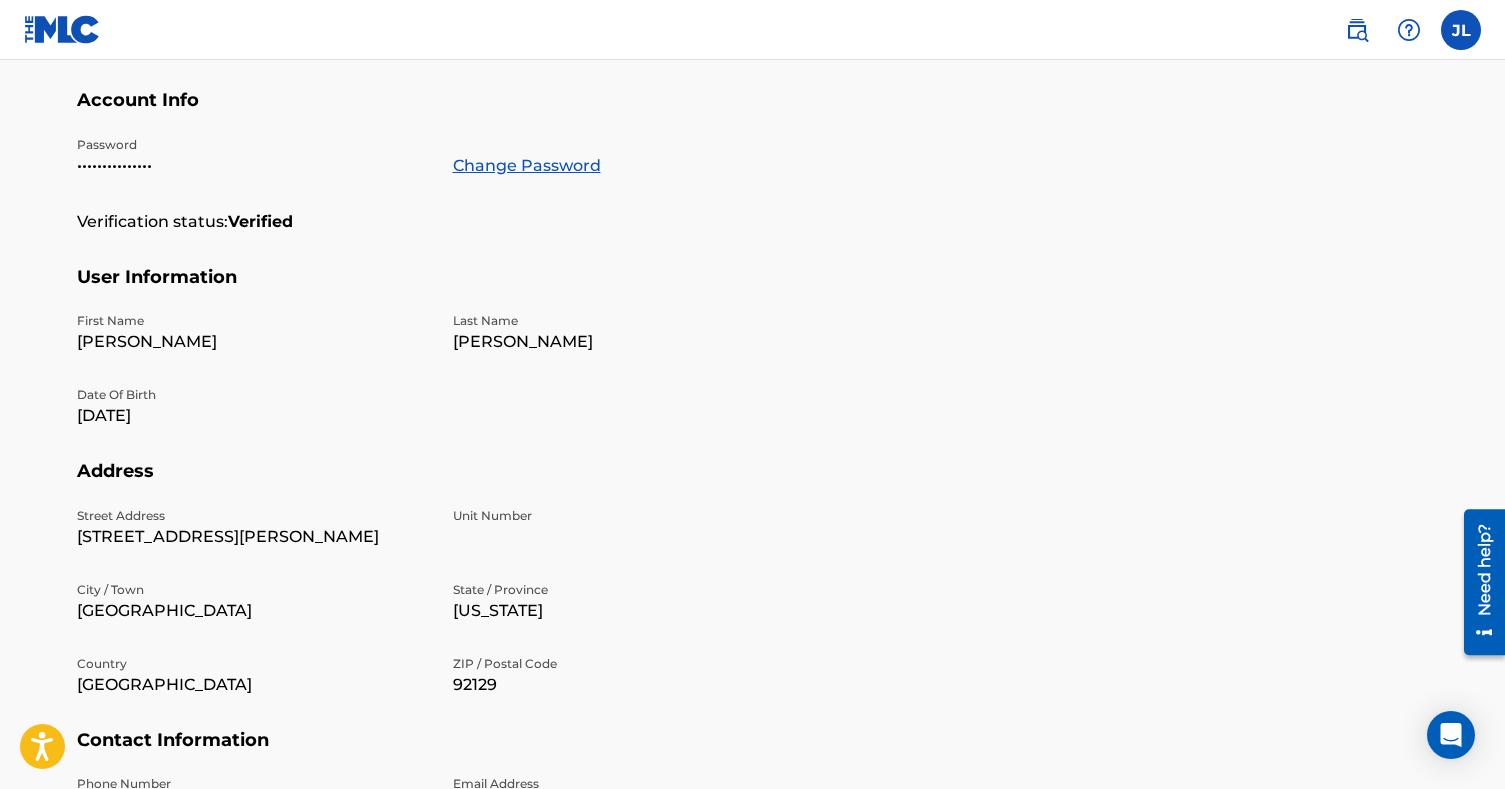 scroll, scrollTop: 557, scrollLeft: 0, axis: vertical 